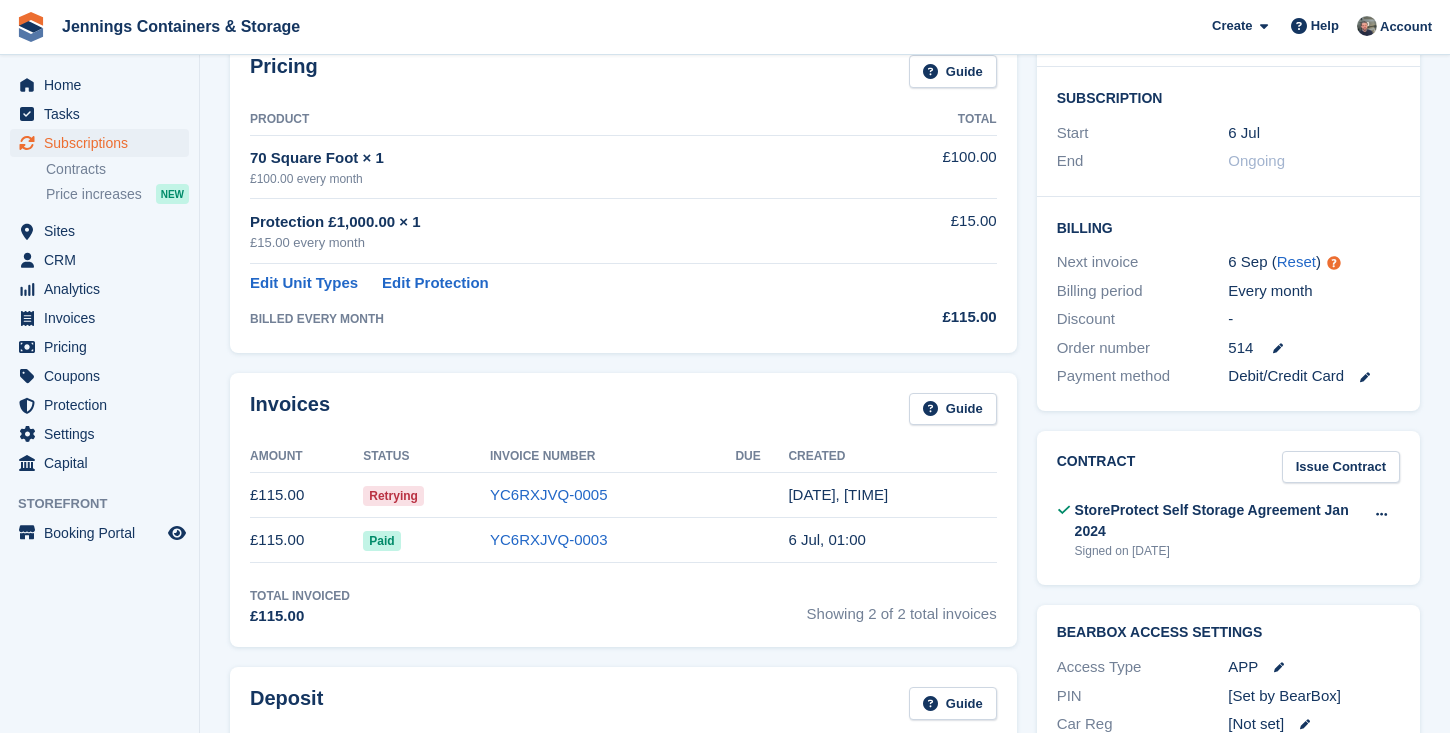 scroll, scrollTop: 531, scrollLeft: 0, axis: vertical 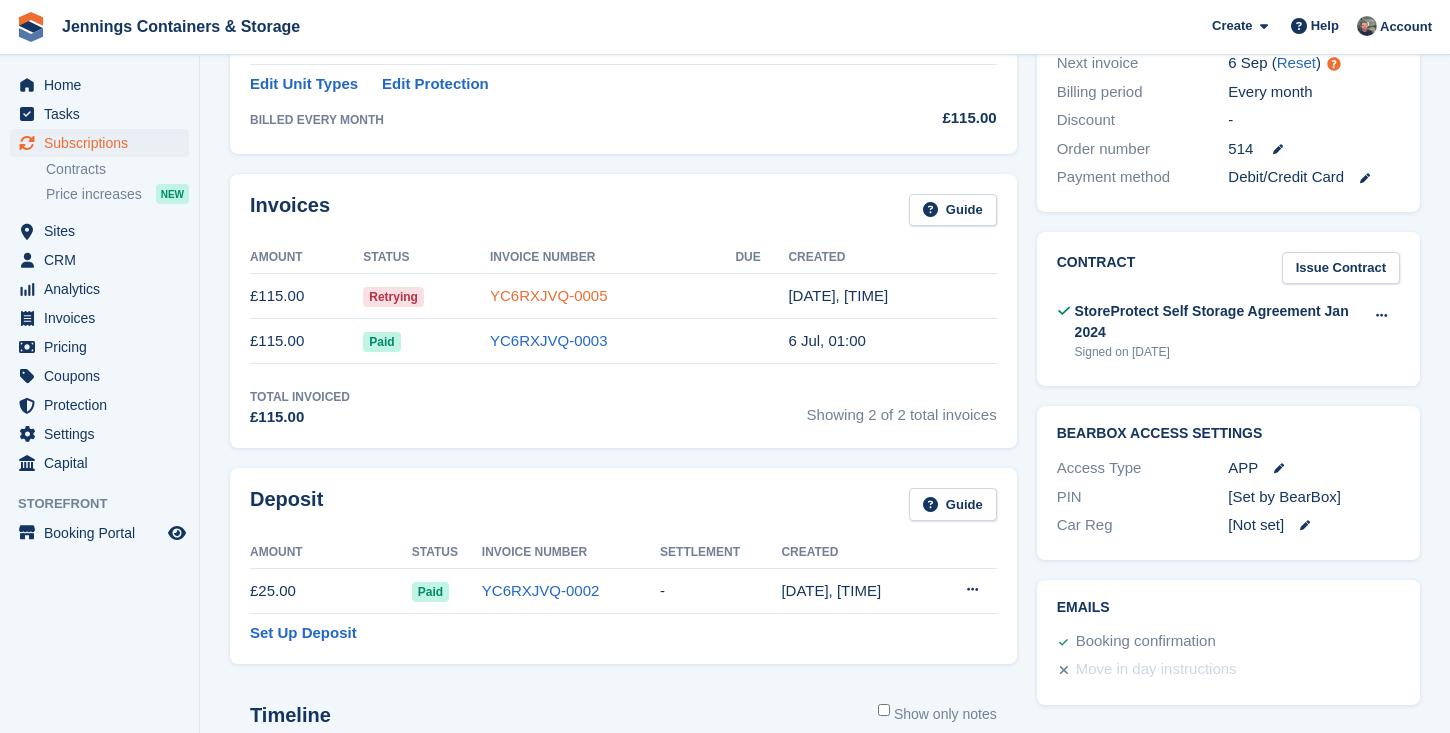 click on "YC6RXJVQ-0005" at bounding box center [549, 295] 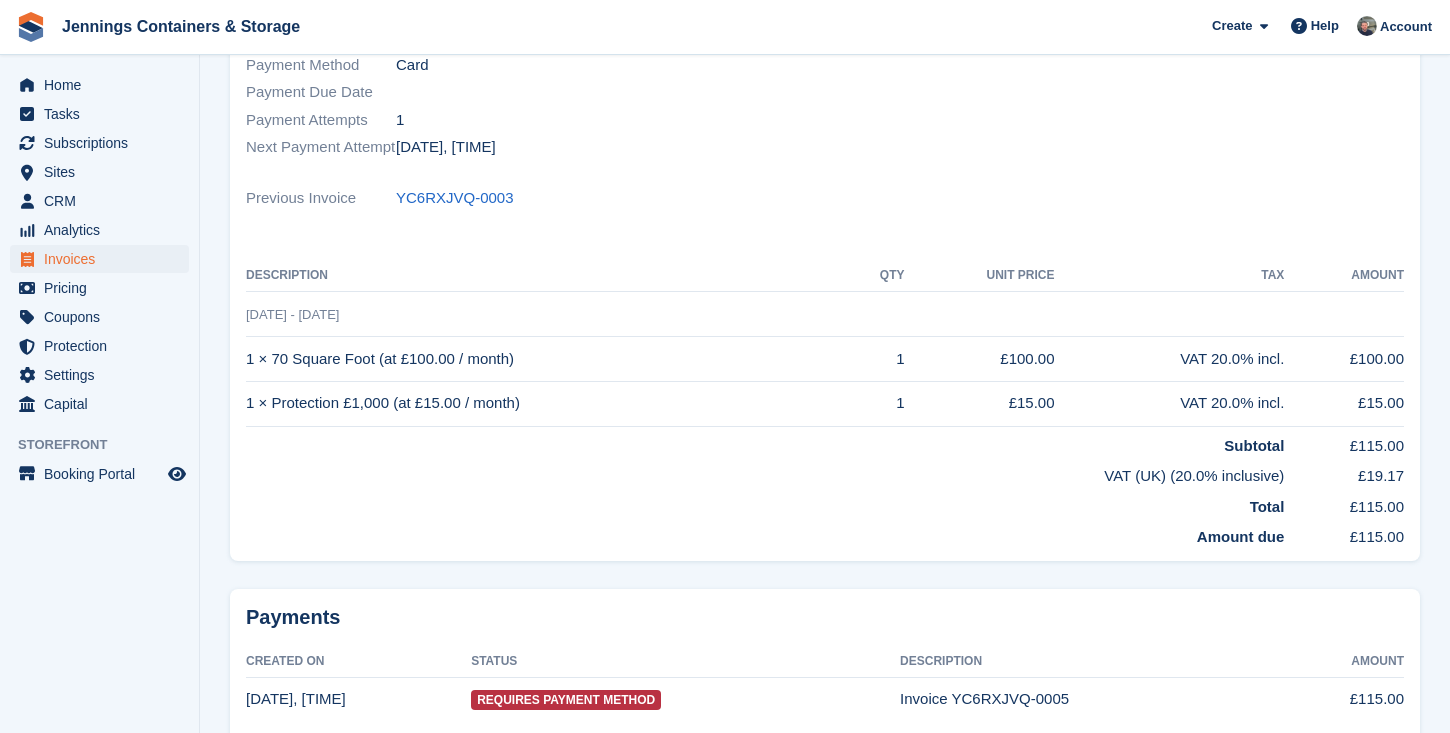 scroll, scrollTop: 0, scrollLeft: 0, axis: both 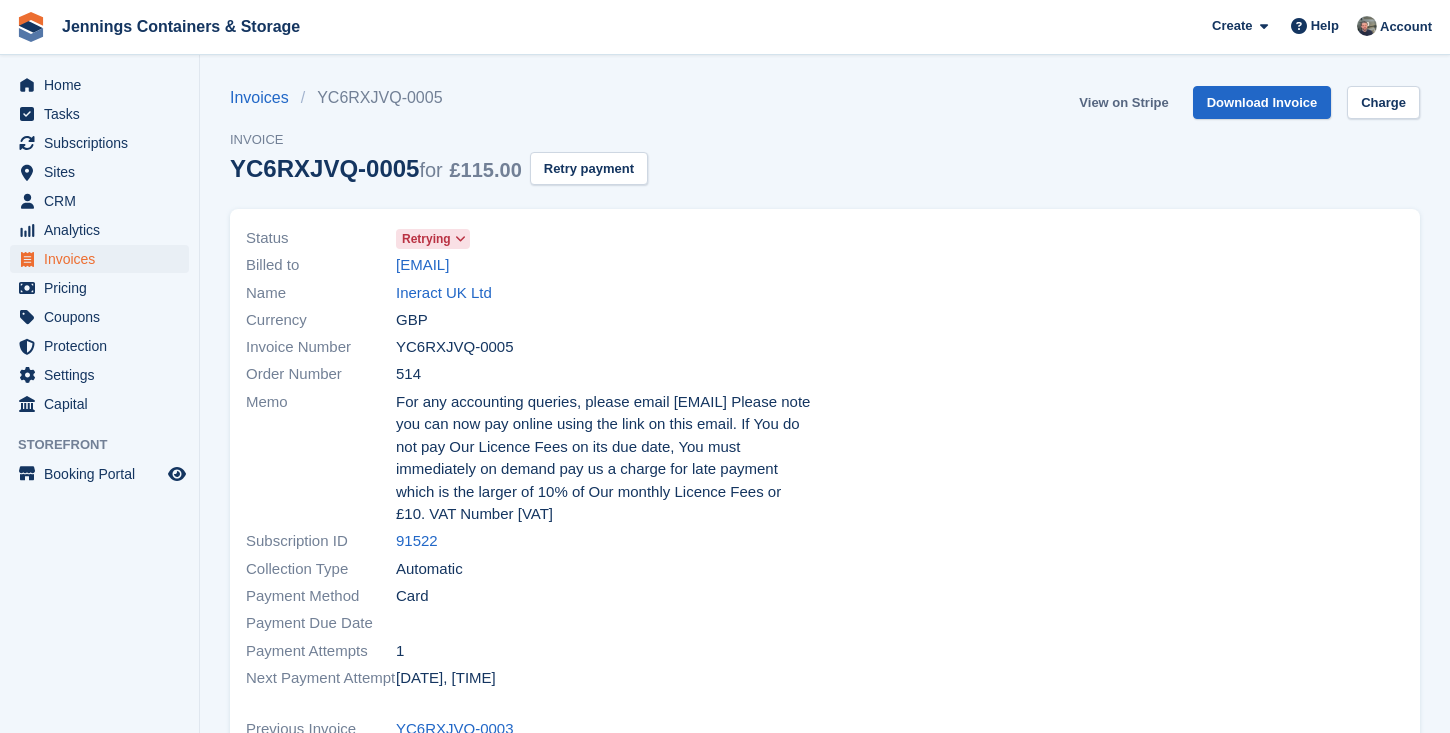 click on "View on Stripe" at bounding box center [1123, 102] 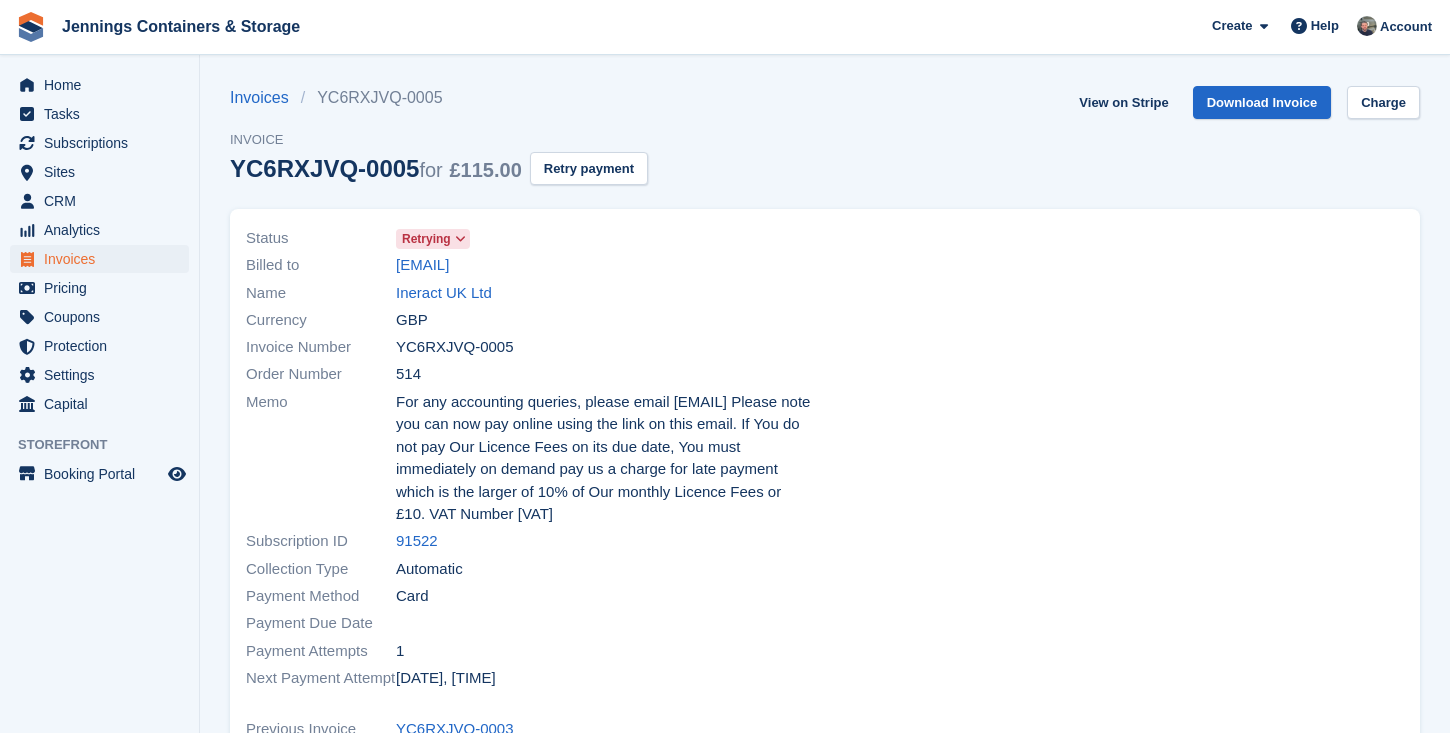click on "Invoices" at bounding box center (104, 259) 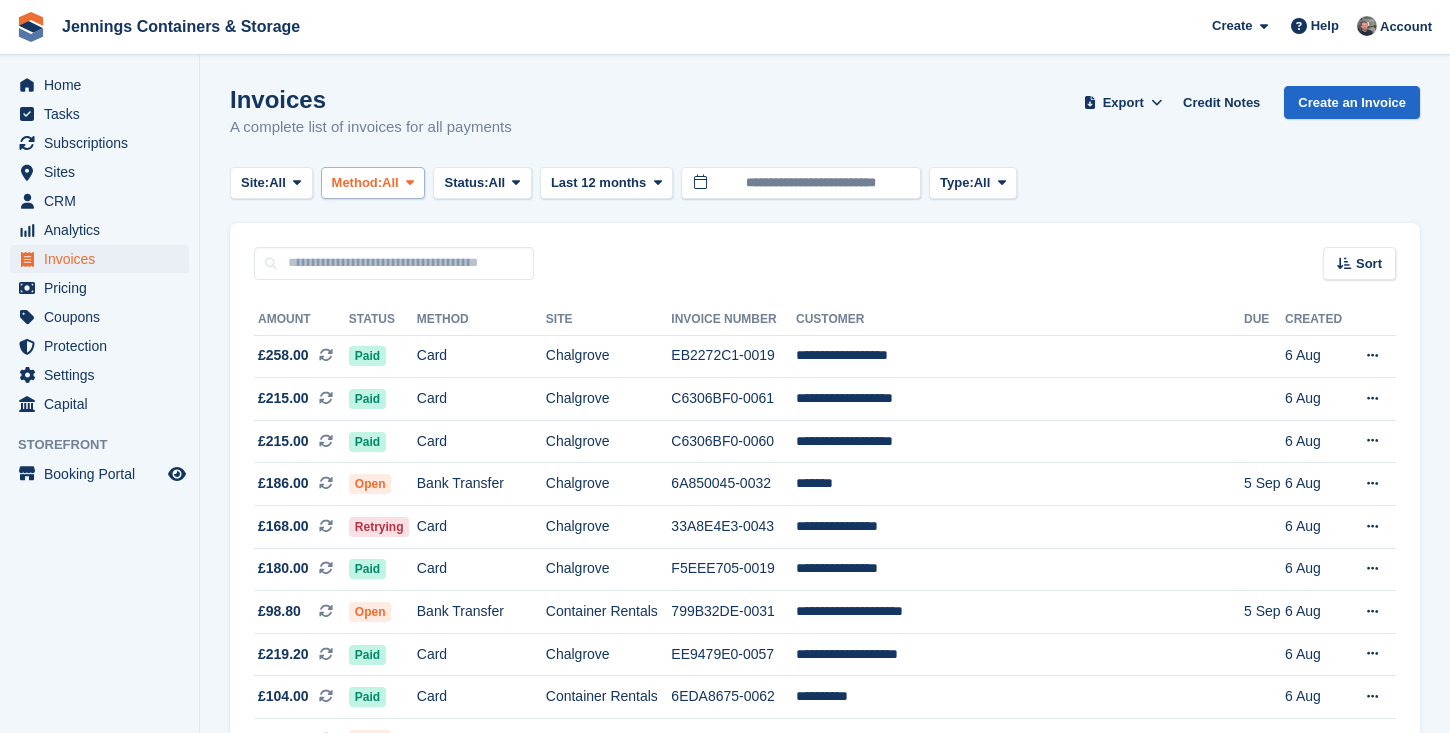 click on "Method:" at bounding box center [357, 183] 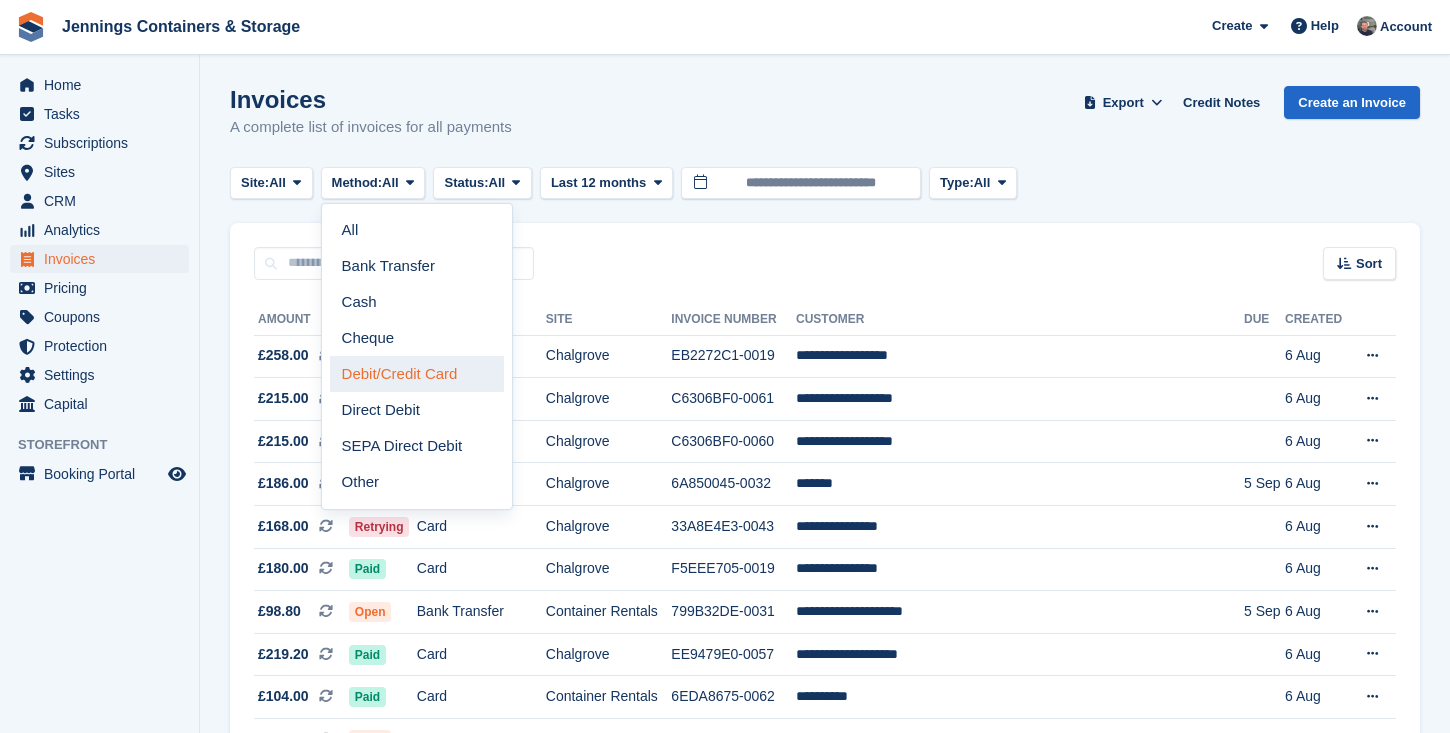 click on "Debit/Credit Card" at bounding box center [417, 374] 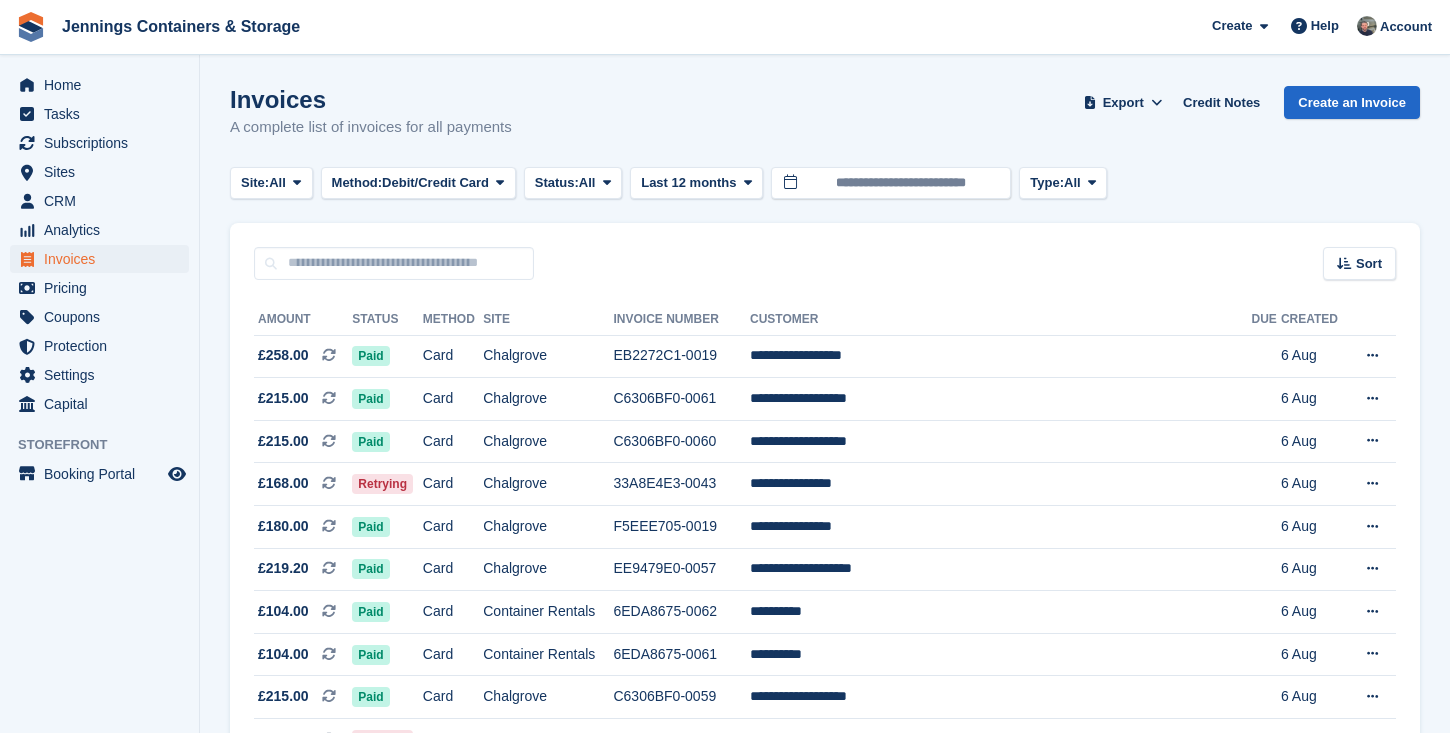 click on "Invoices
A complete list of invoices for all payments
Export
Export Invoices
Export a CSV of all Invoices which match the current filters.
Please allow time for large exports.
Export Formatted for Sage 50
Export Formatted for Xero
Start Export
Credit Notes
Create an Invoice
Site:
All
All
Chalgrove
Container Rentals
Method:
Debit/Credit Card
All
Bank Transfer Cash" at bounding box center (825, 1282) 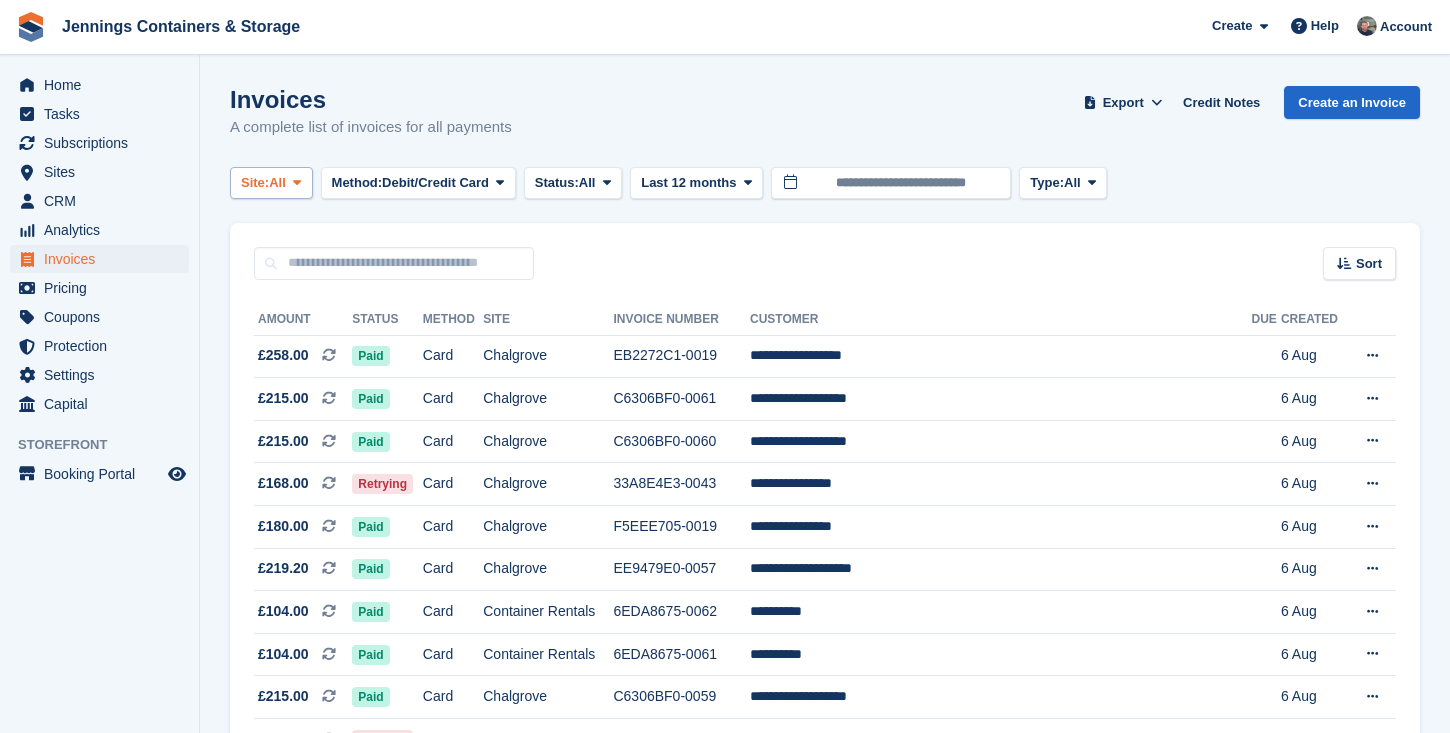 click on "Site:" at bounding box center (255, 183) 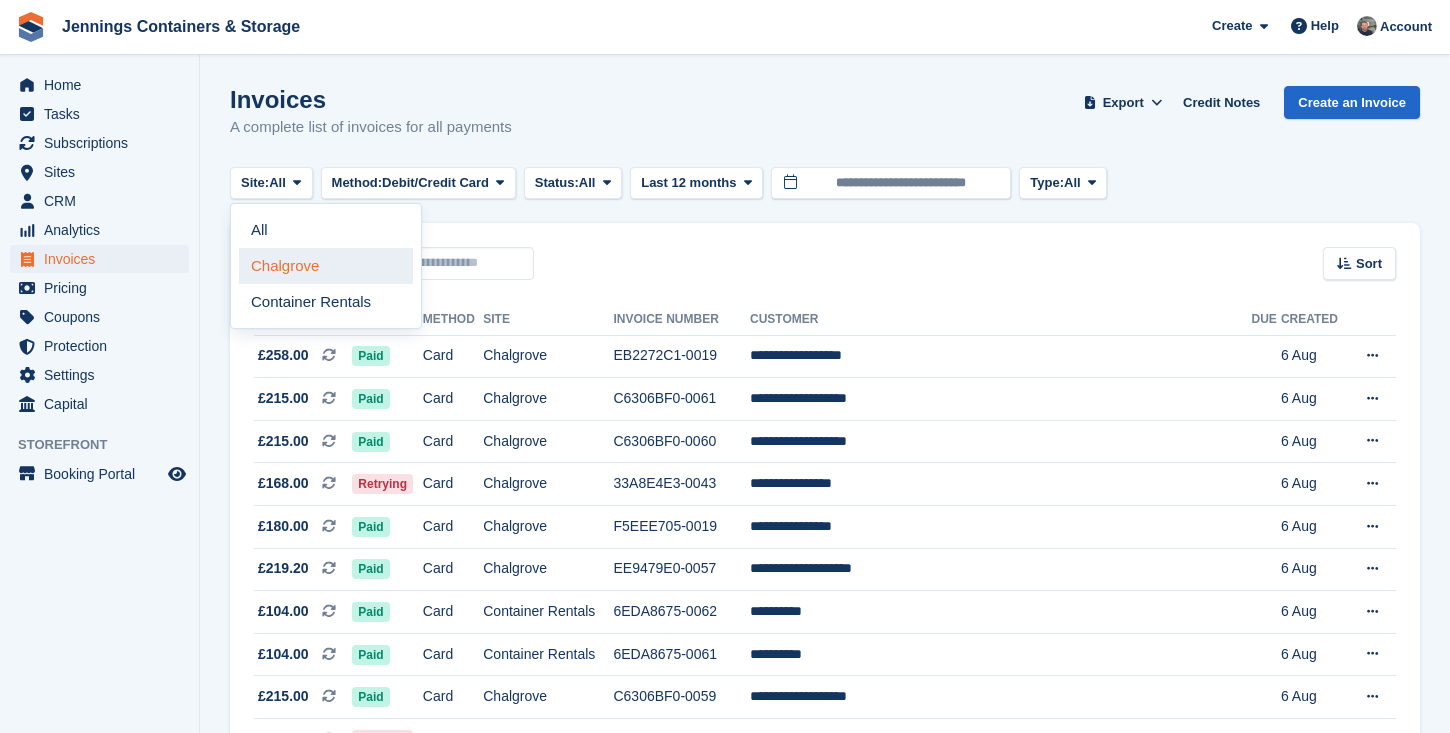 click on "Chalgrove" at bounding box center (326, 266) 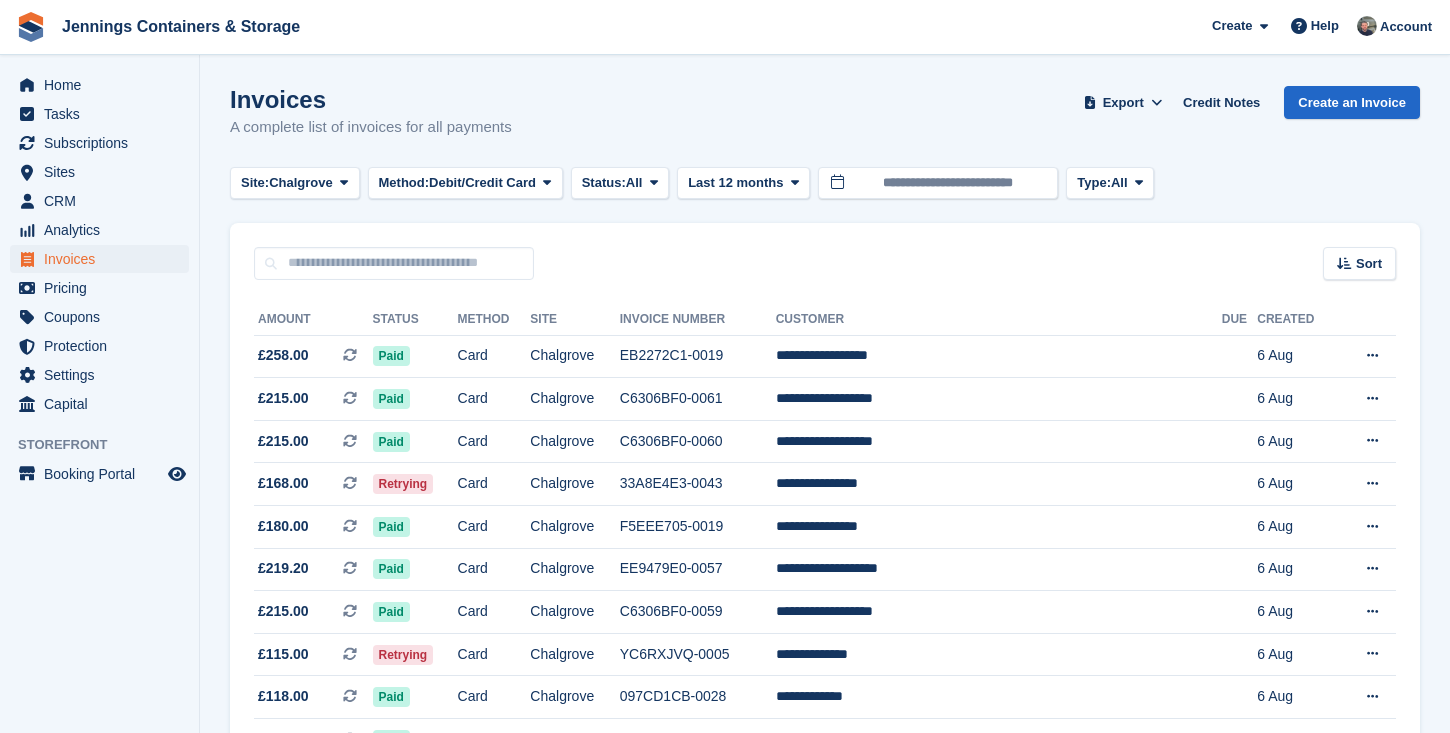 click on "Status:" at bounding box center (604, 183) 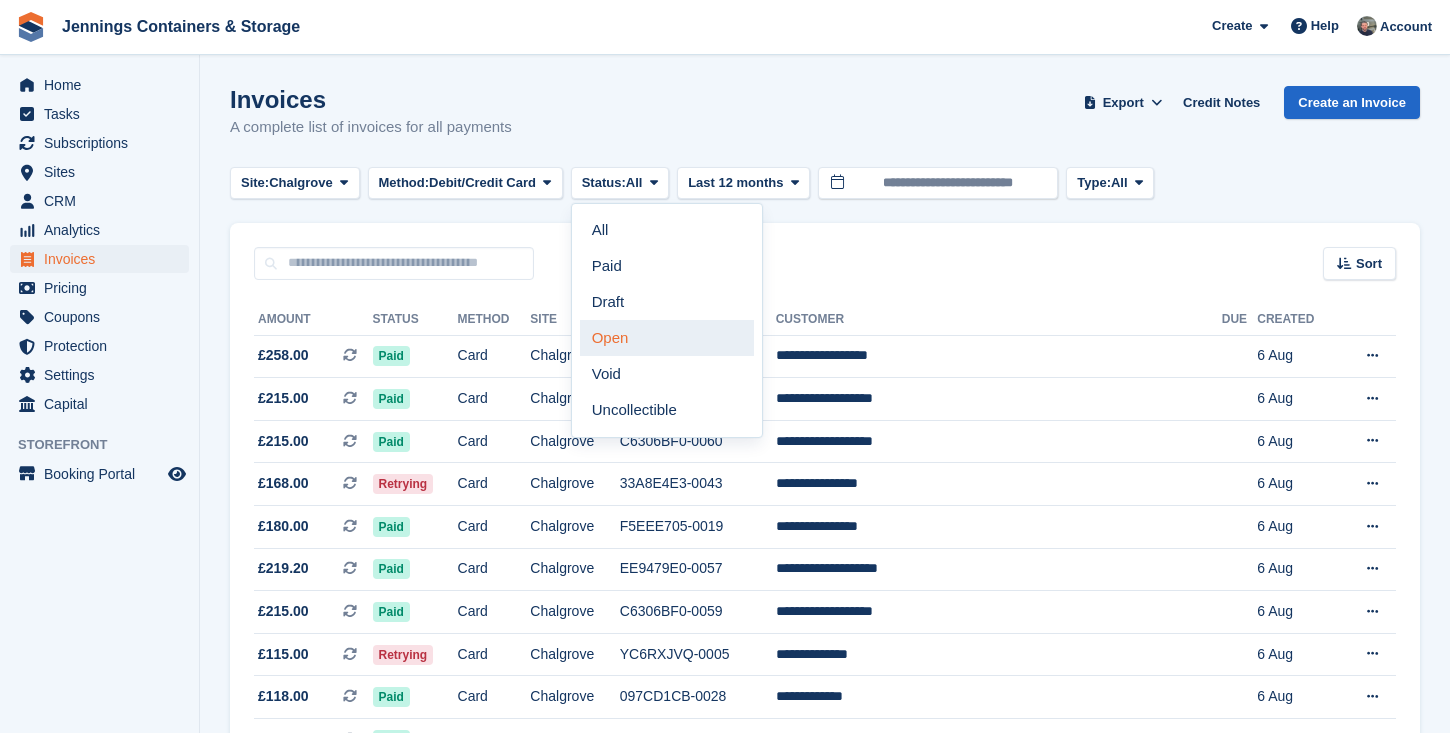 click on "Open" at bounding box center [667, 338] 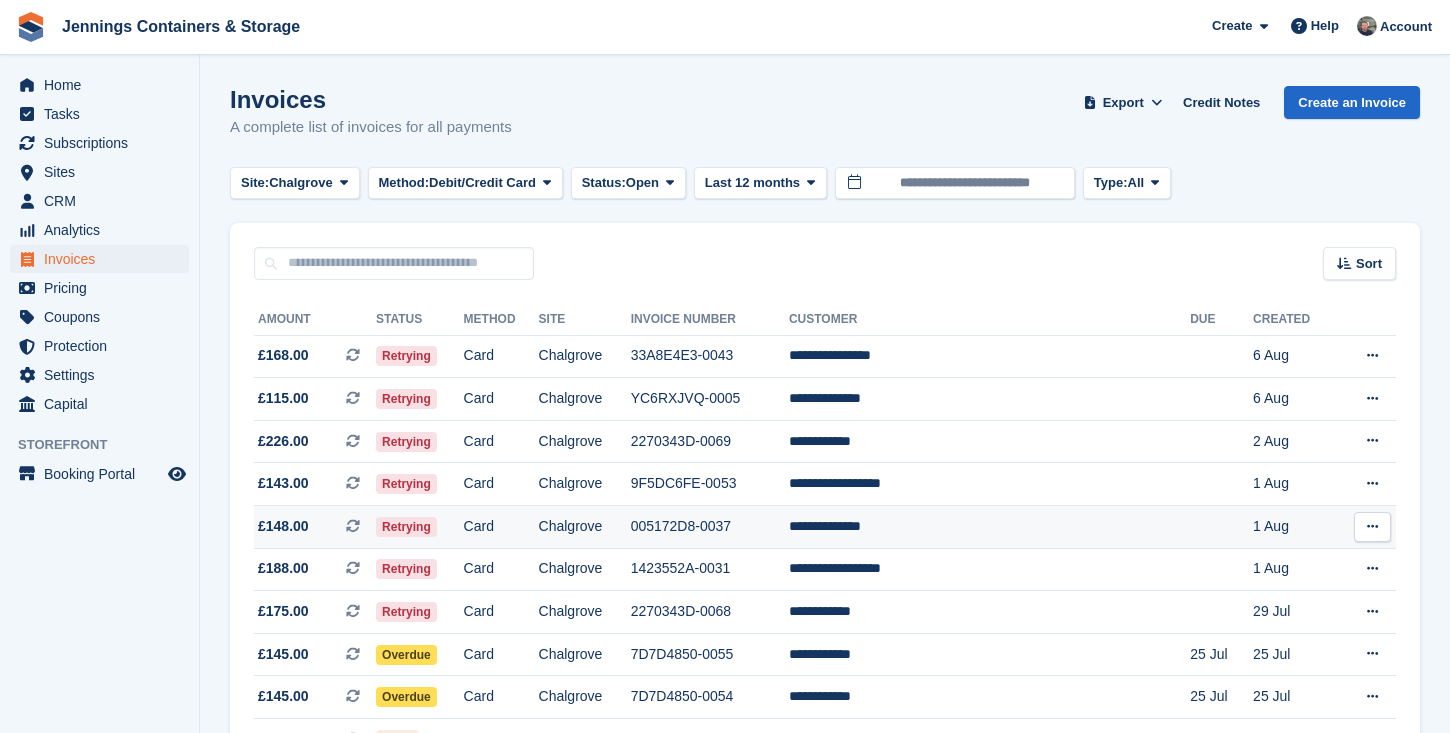 click on "005172D8-0037" at bounding box center (710, 527) 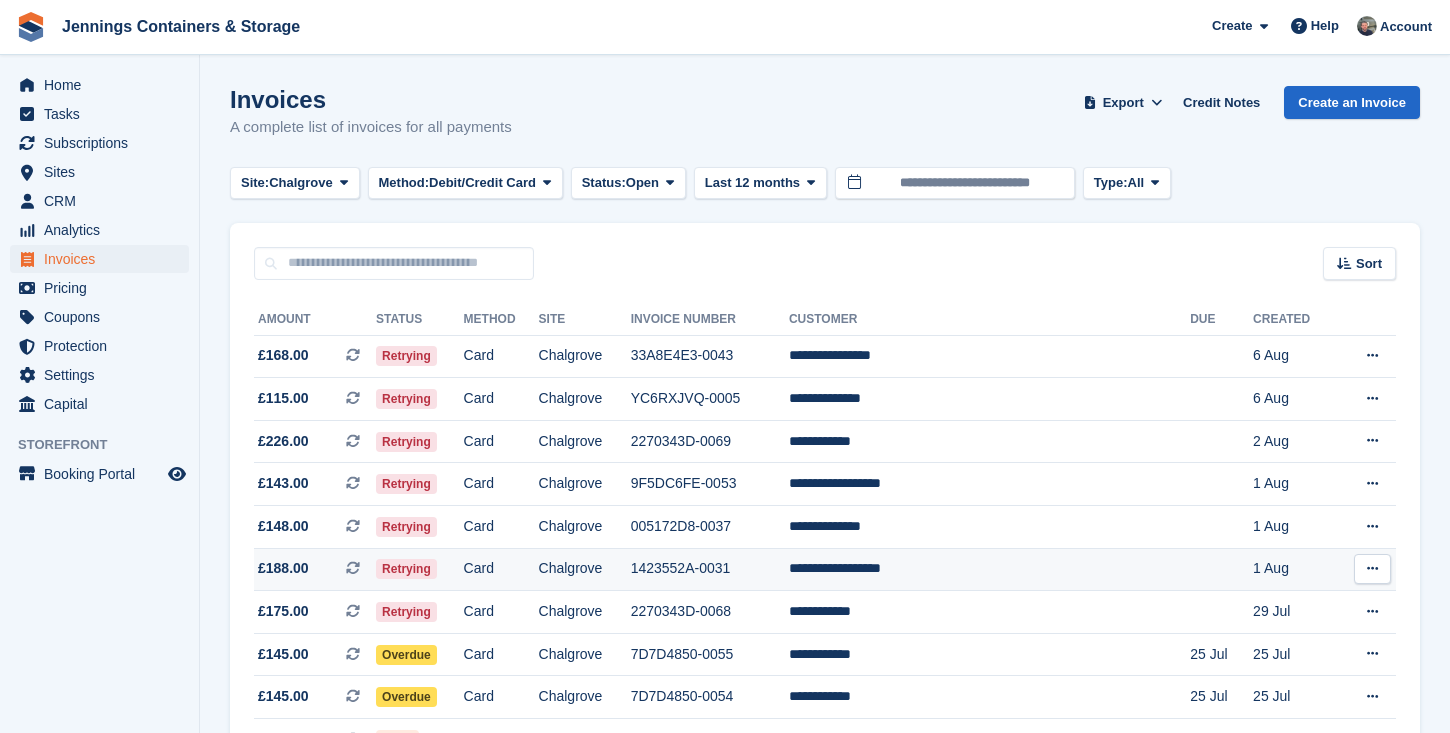click on "Card" at bounding box center (501, 569) 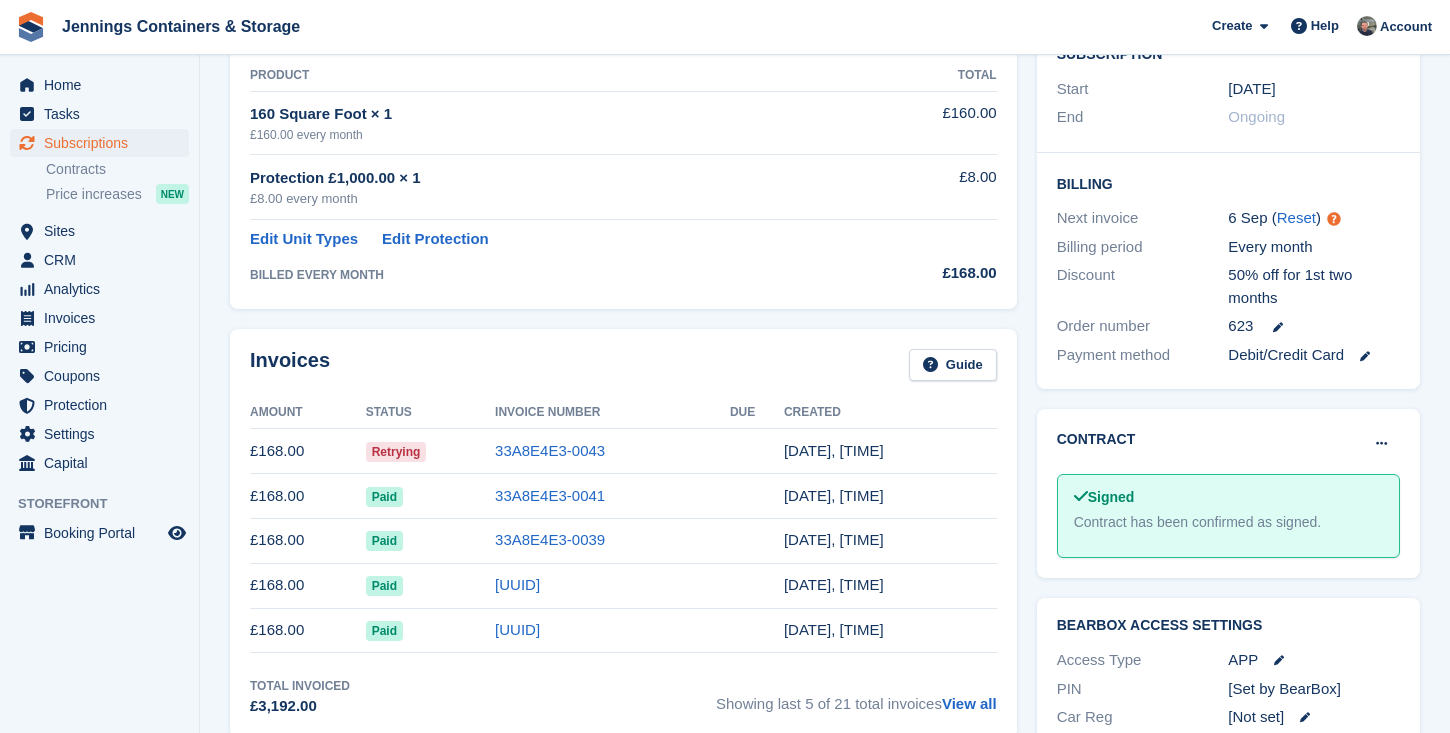 scroll, scrollTop: 651, scrollLeft: 0, axis: vertical 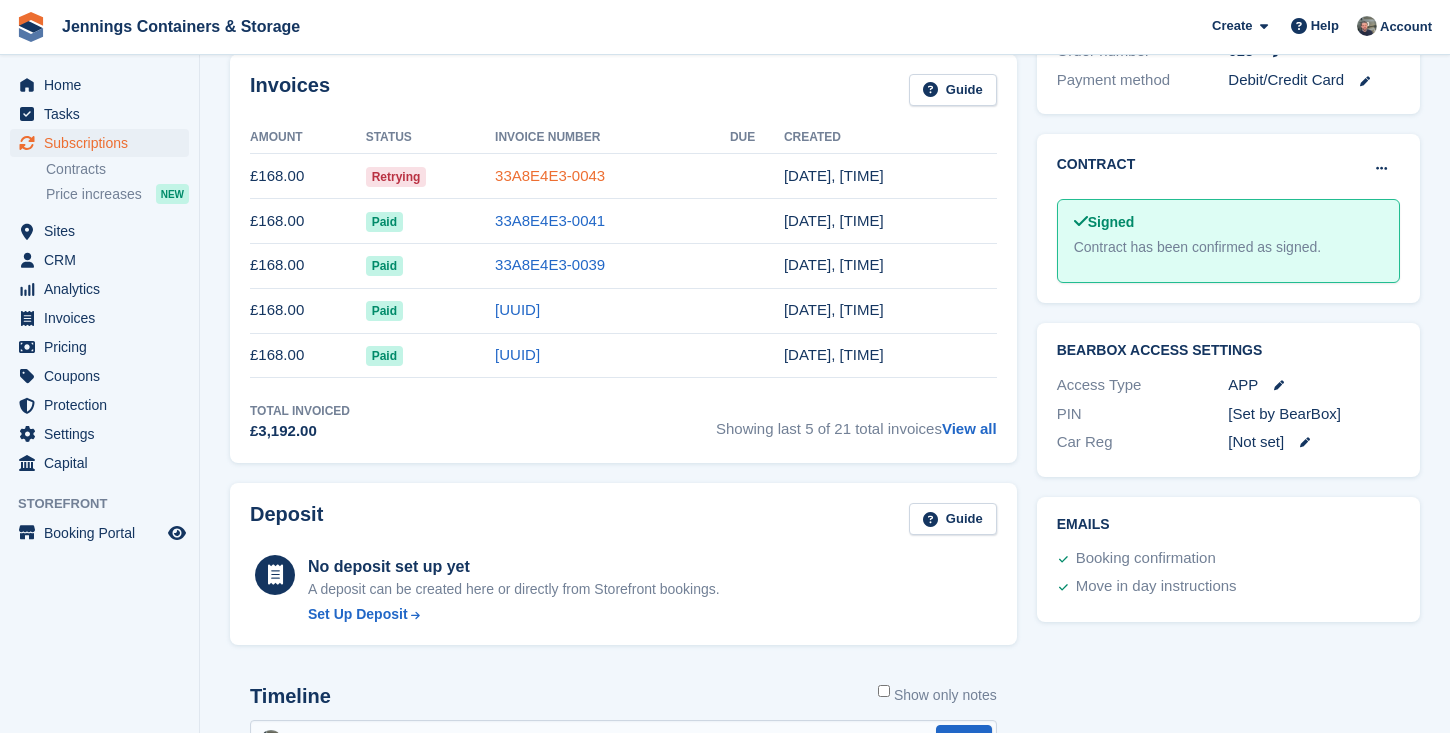 click on "33A8E4E3-0043" at bounding box center [550, 175] 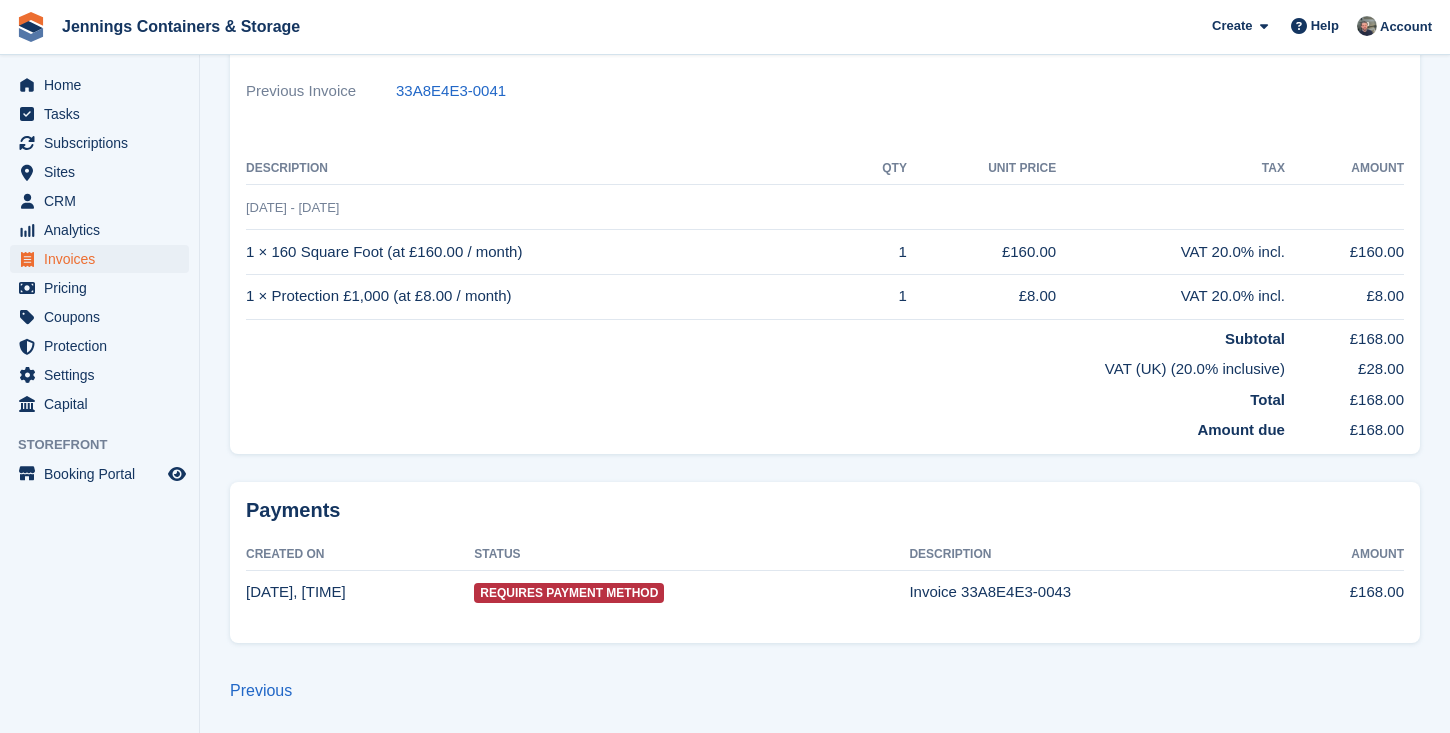 scroll, scrollTop: 0, scrollLeft: 0, axis: both 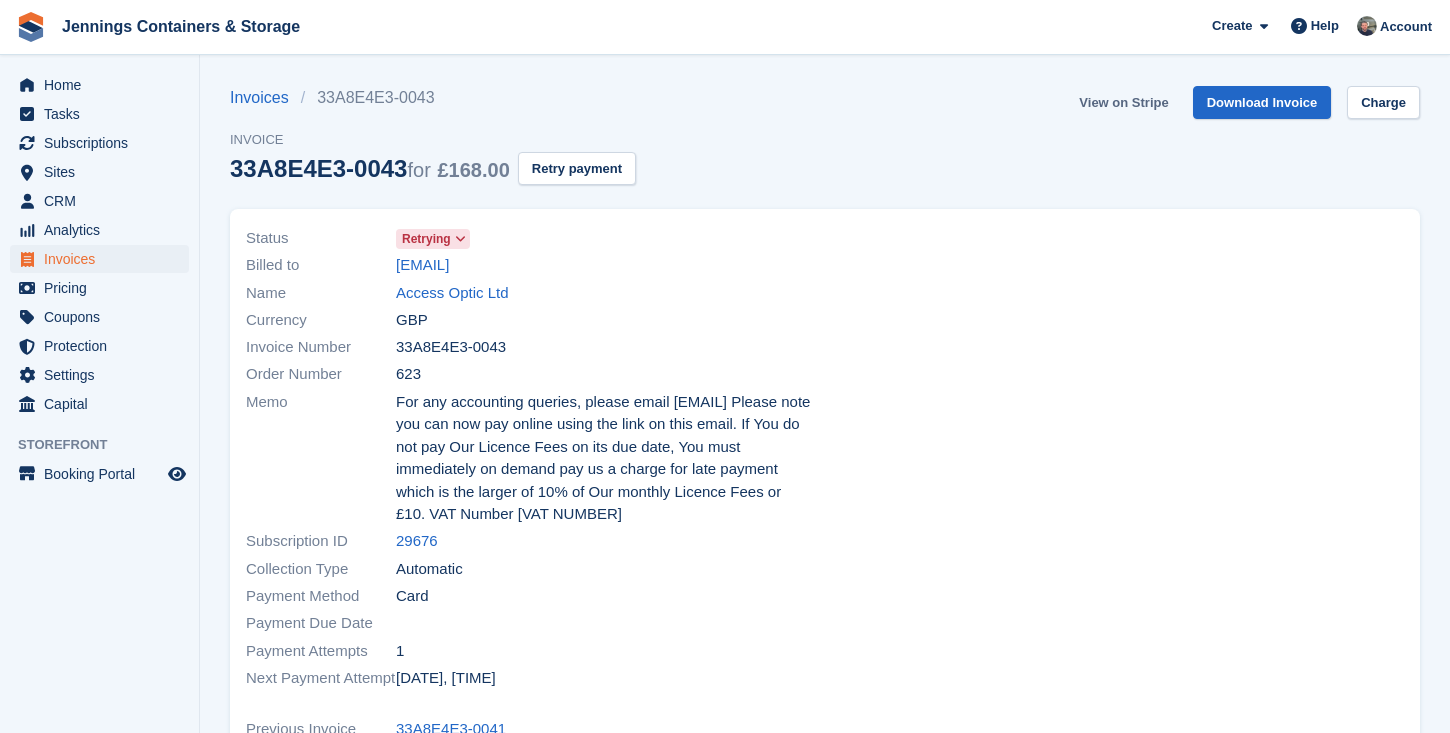click on "View on Stripe" at bounding box center [1123, 102] 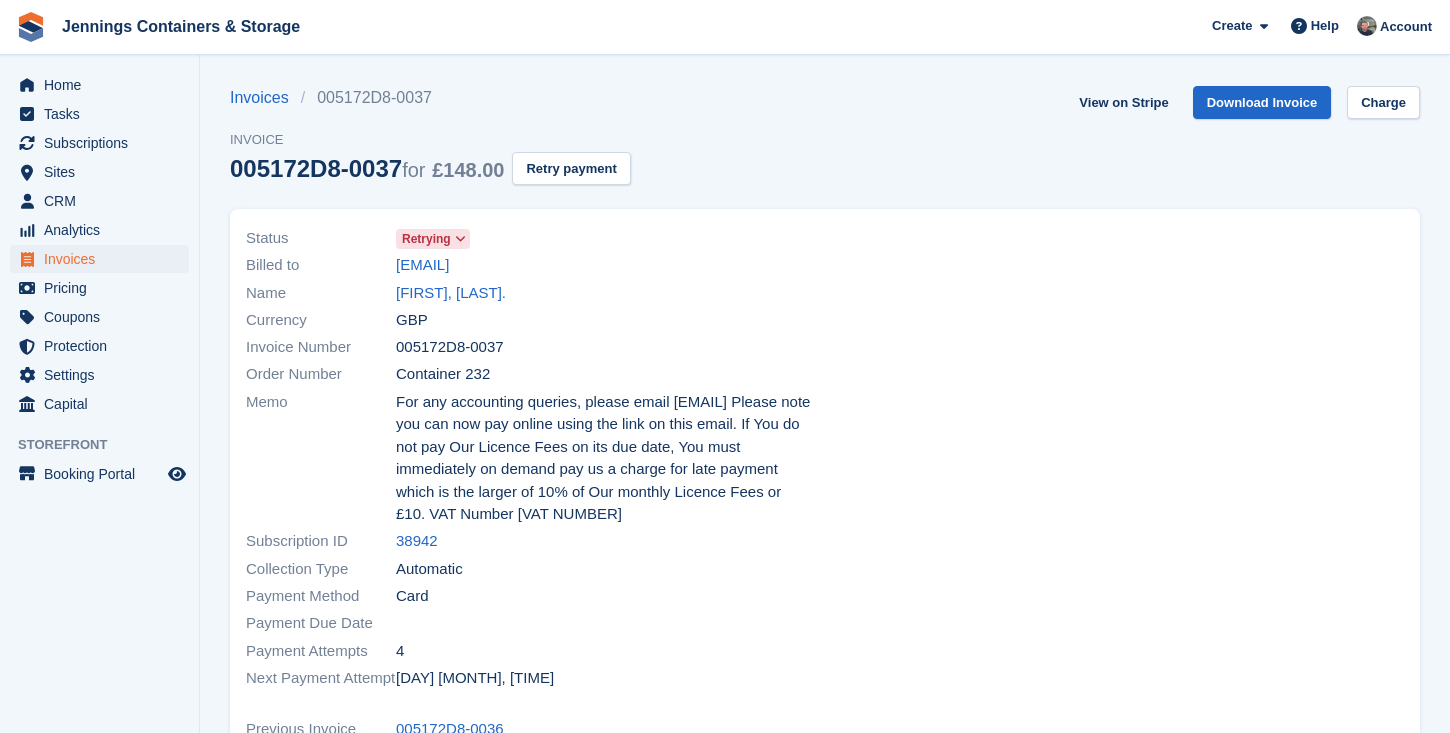 scroll, scrollTop: 0, scrollLeft: 0, axis: both 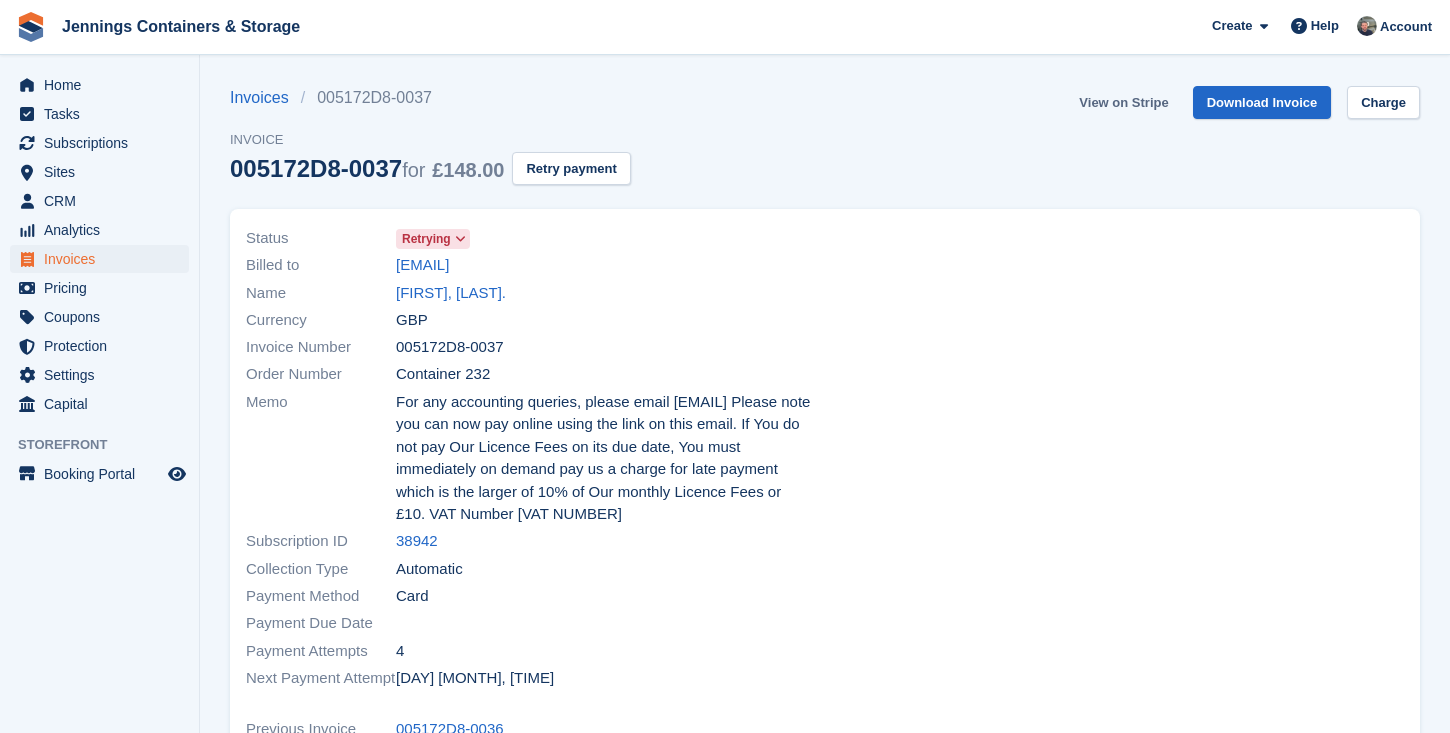 click on "View on Stripe" at bounding box center (1123, 102) 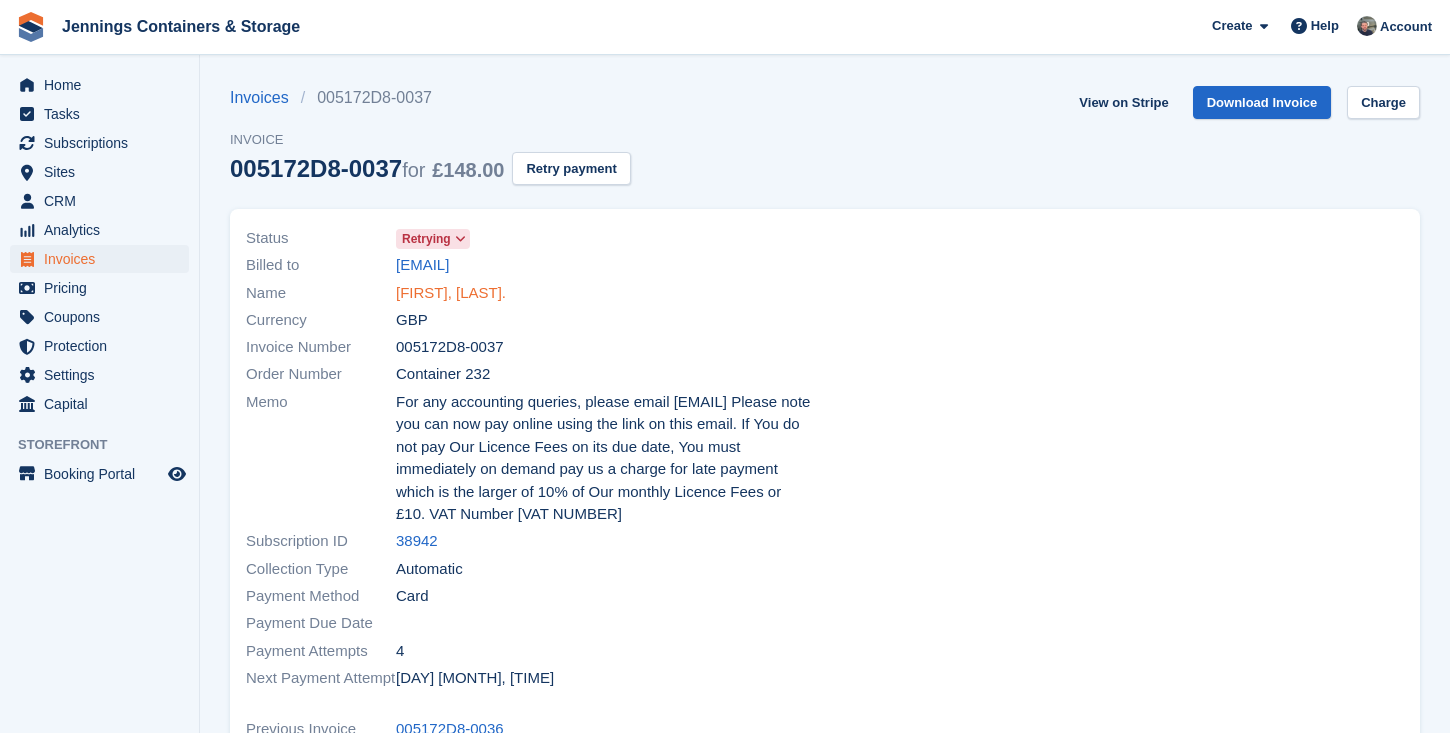 click on "Thomas, Eddie." at bounding box center [451, 293] 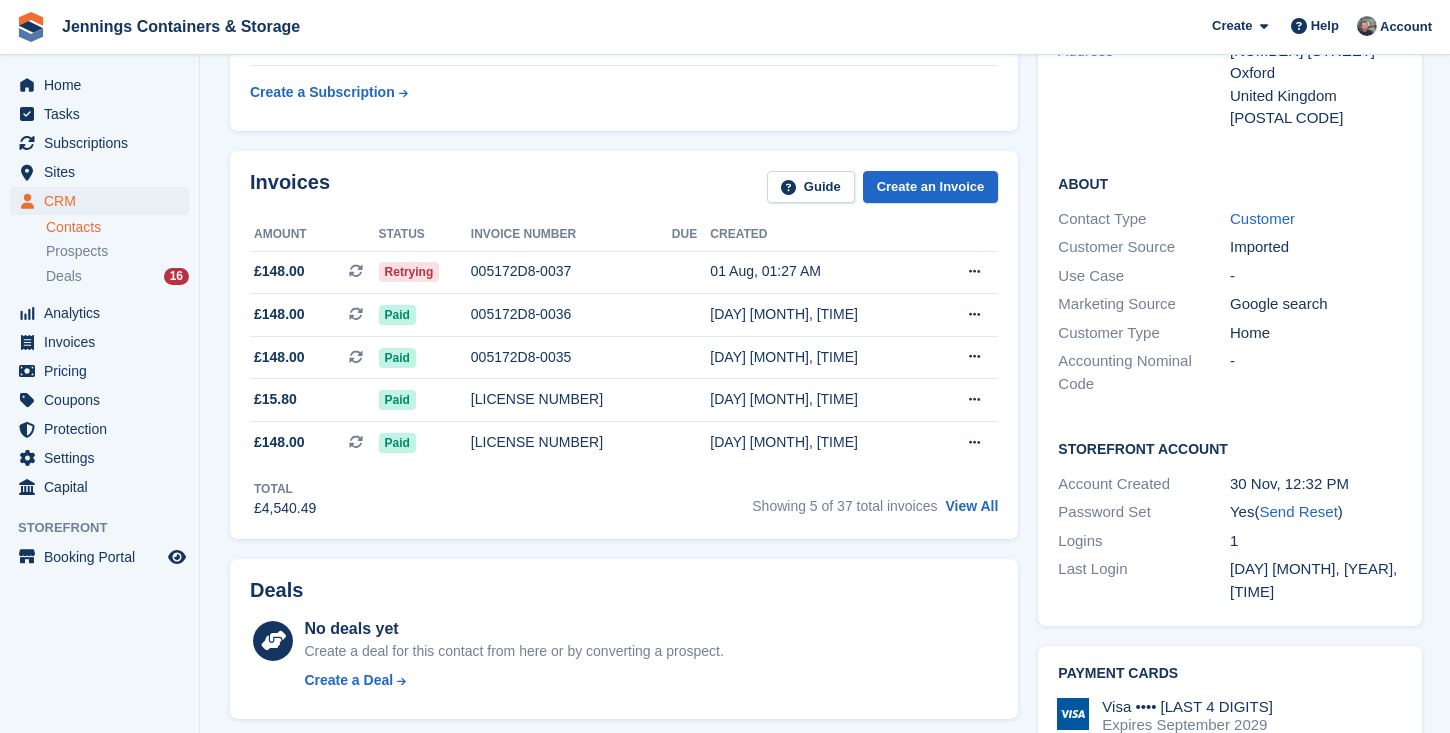 scroll, scrollTop: 62, scrollLeft: 0, axis: vertical 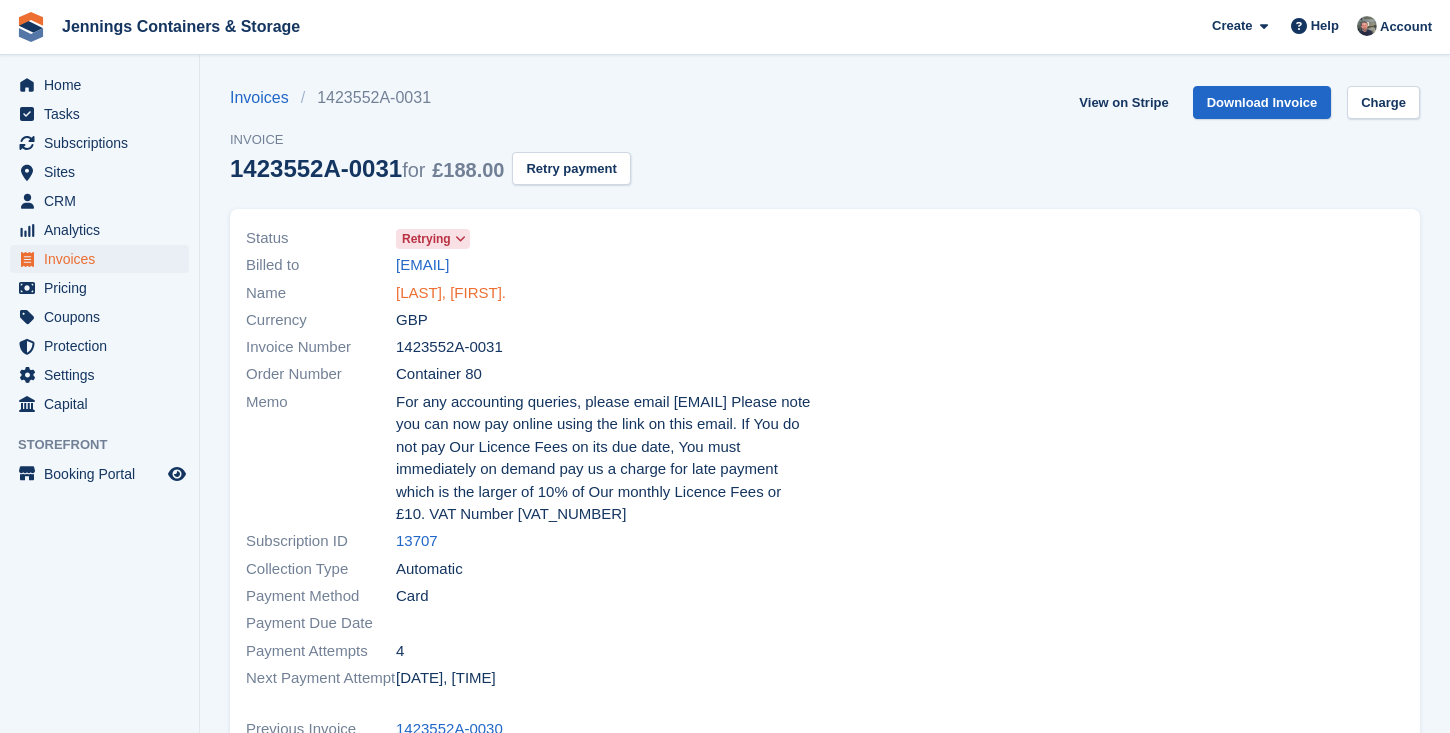 click on "[LAST], [FIRST]." at bounding box center (451, 293) 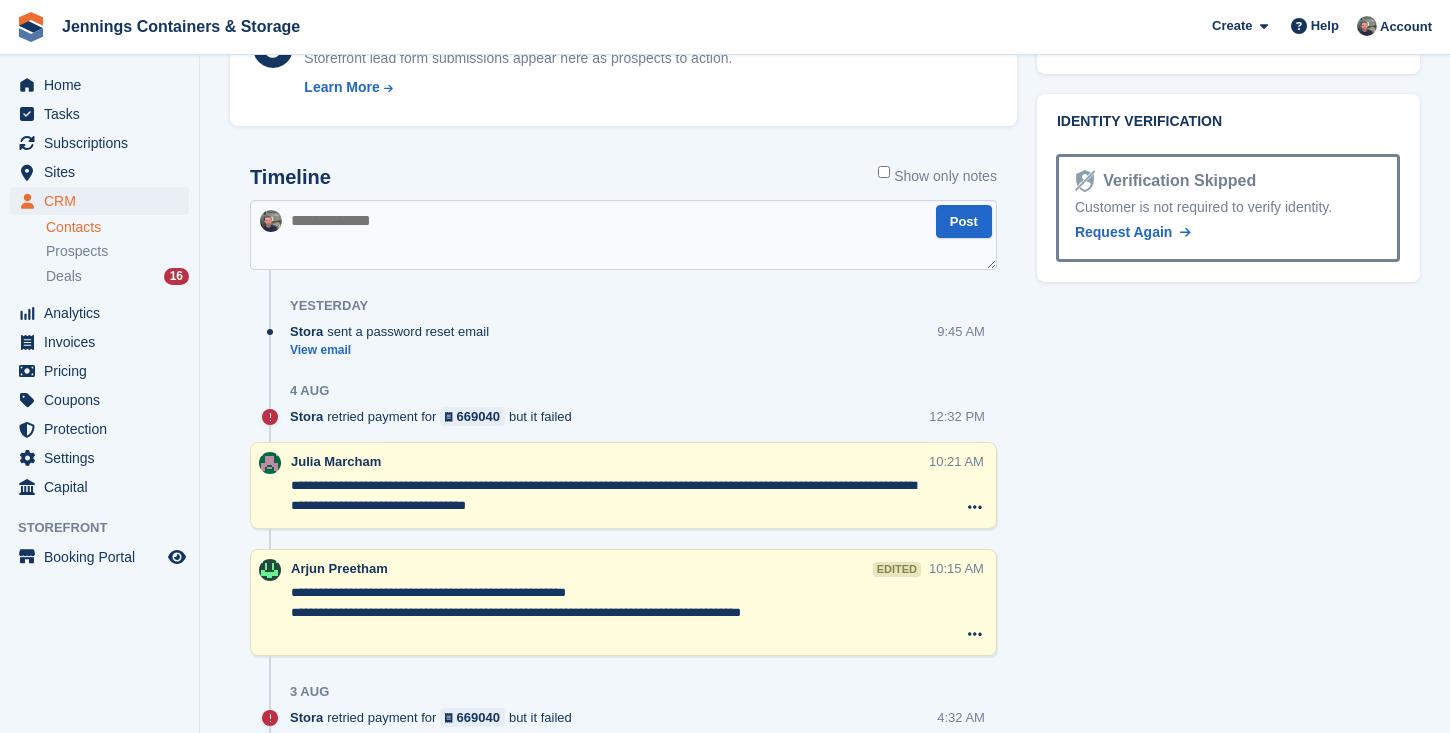 scroll, scrollTop: 662, scrollLeft: 0, axis: vertical 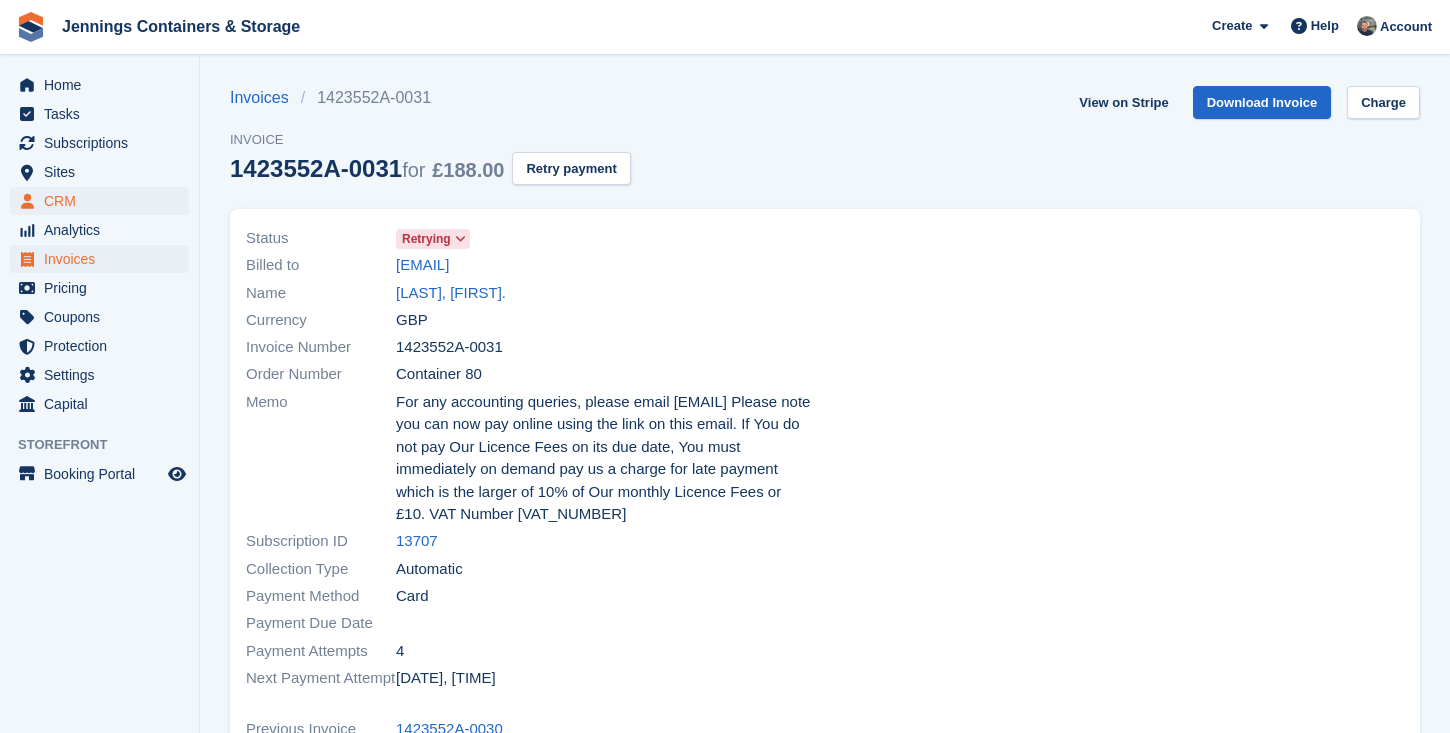 click on "CRM" at bounding box center [104, 201] 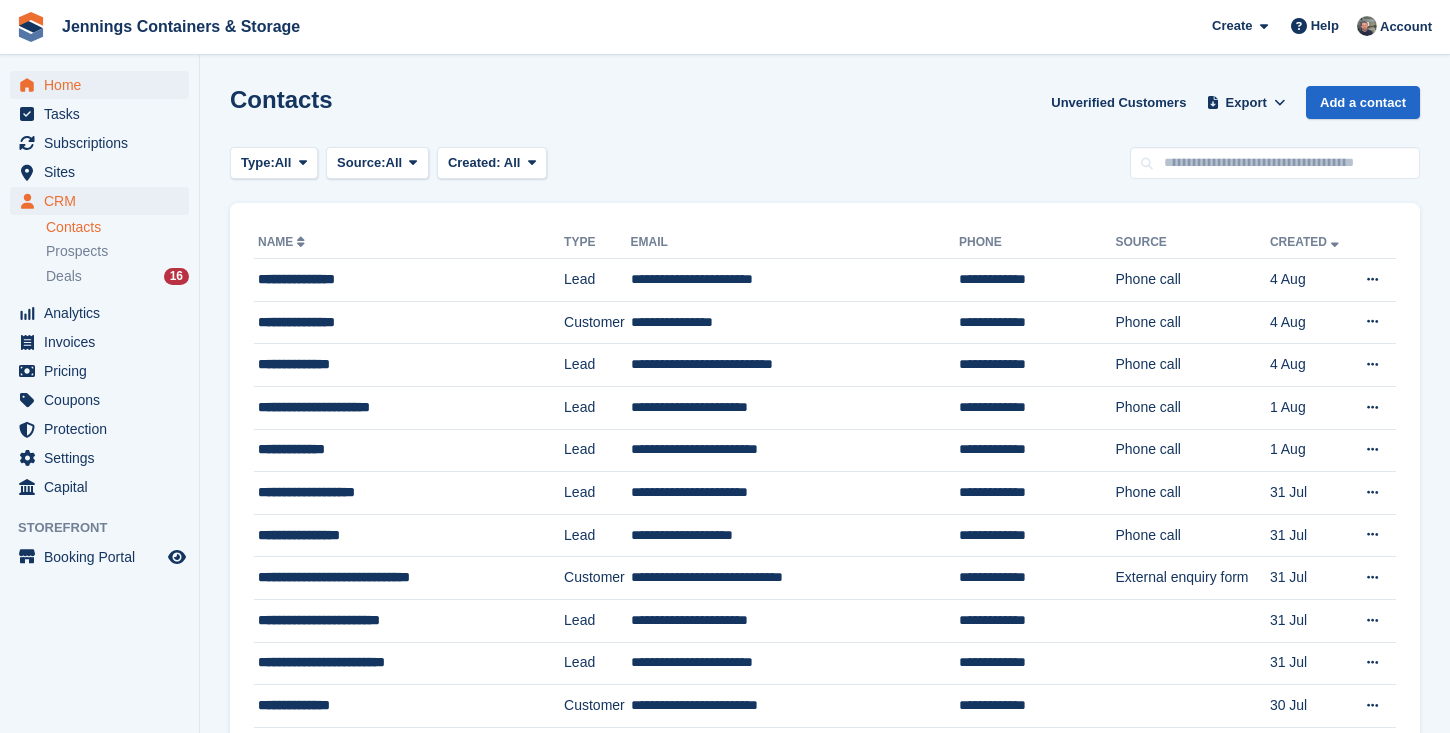 click on "Home" at bounding box center [104, 85] 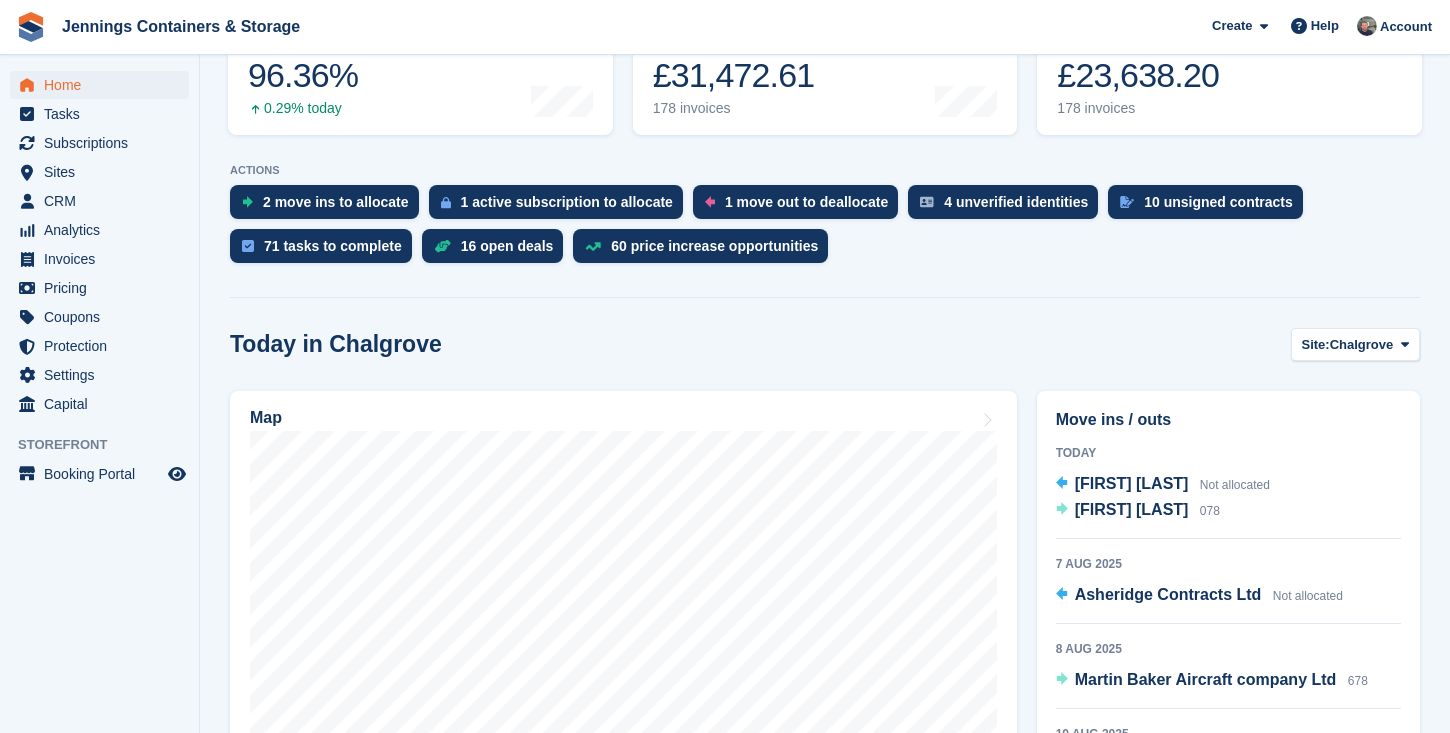 scroll, scrollTop: 342, scrollLeft: 0, axis: vertical 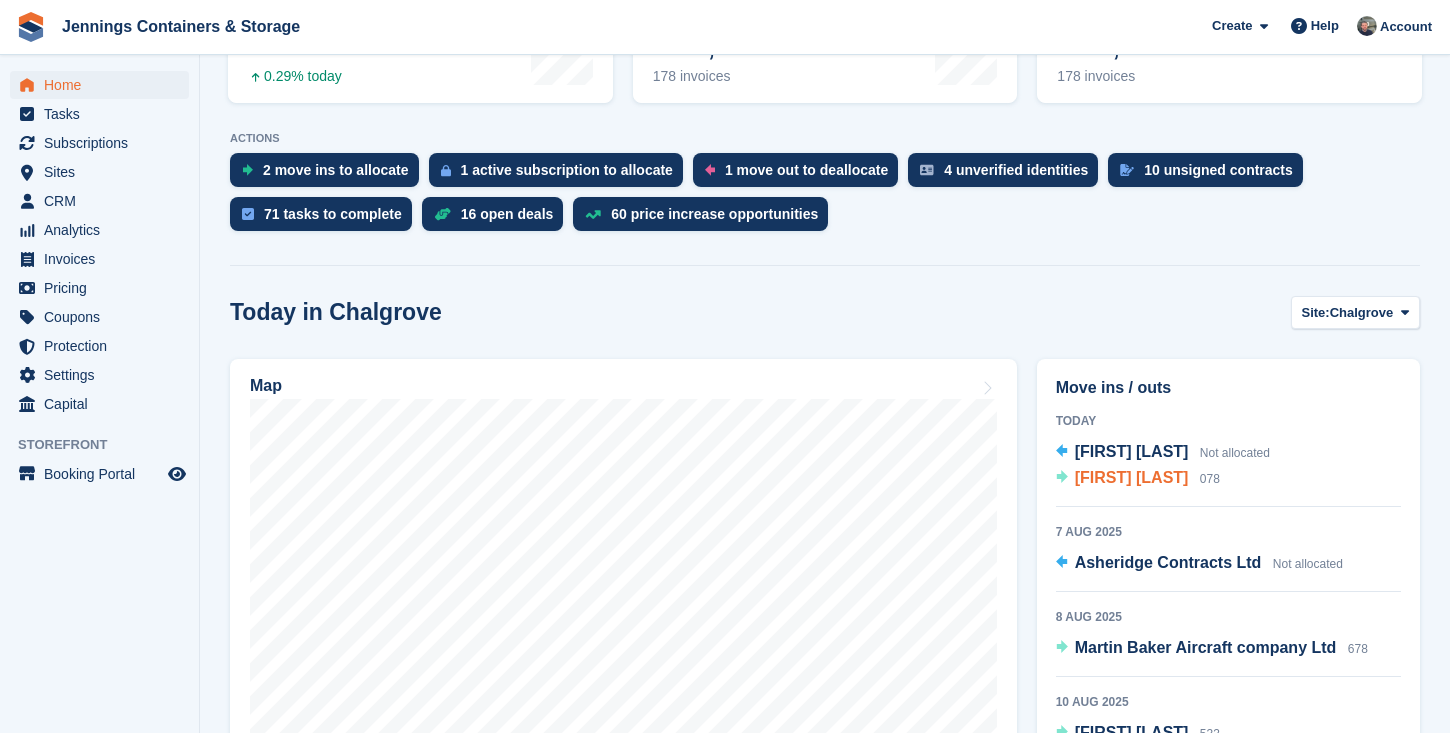 click on "Alan Winstone" at bounding box center [1132, 477] 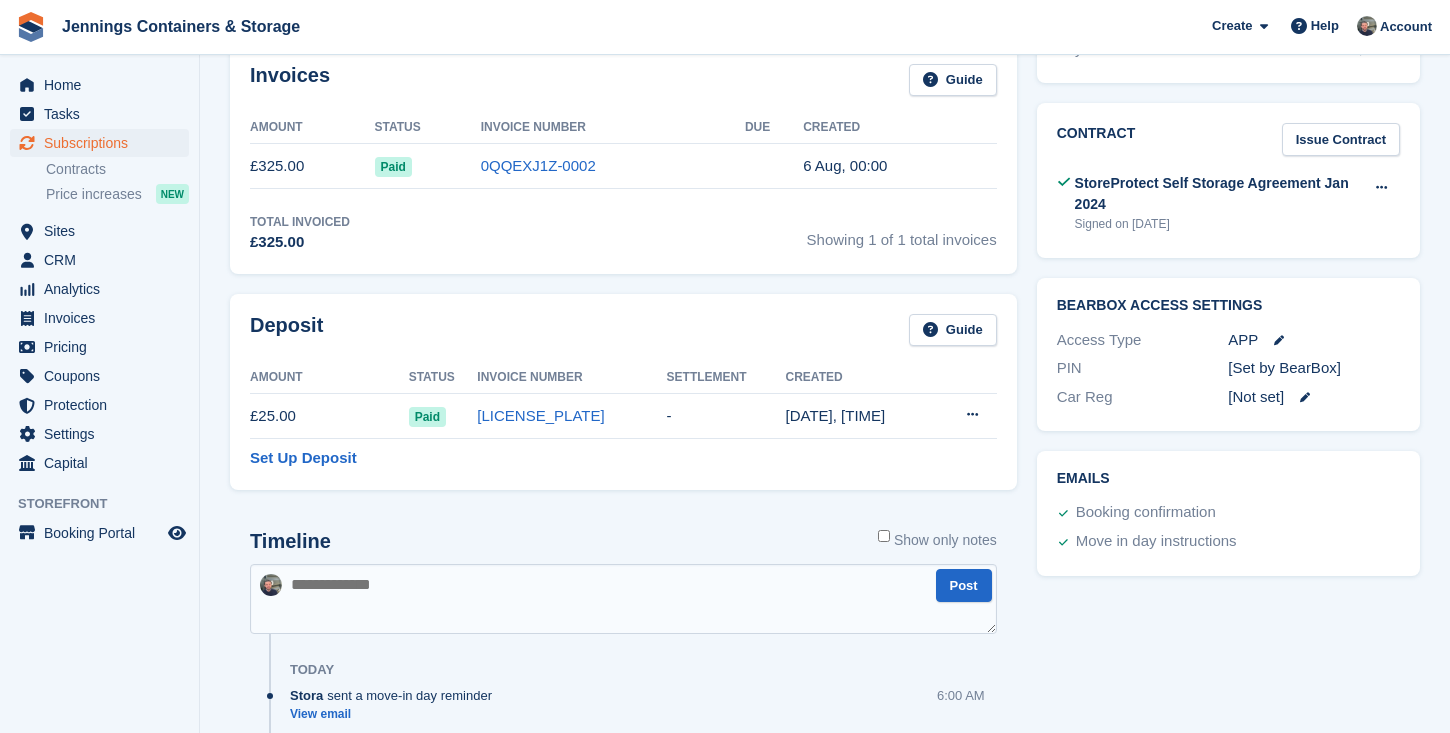 scroll, scrollTop: 896, scrollLeft: 0, axis: vertical 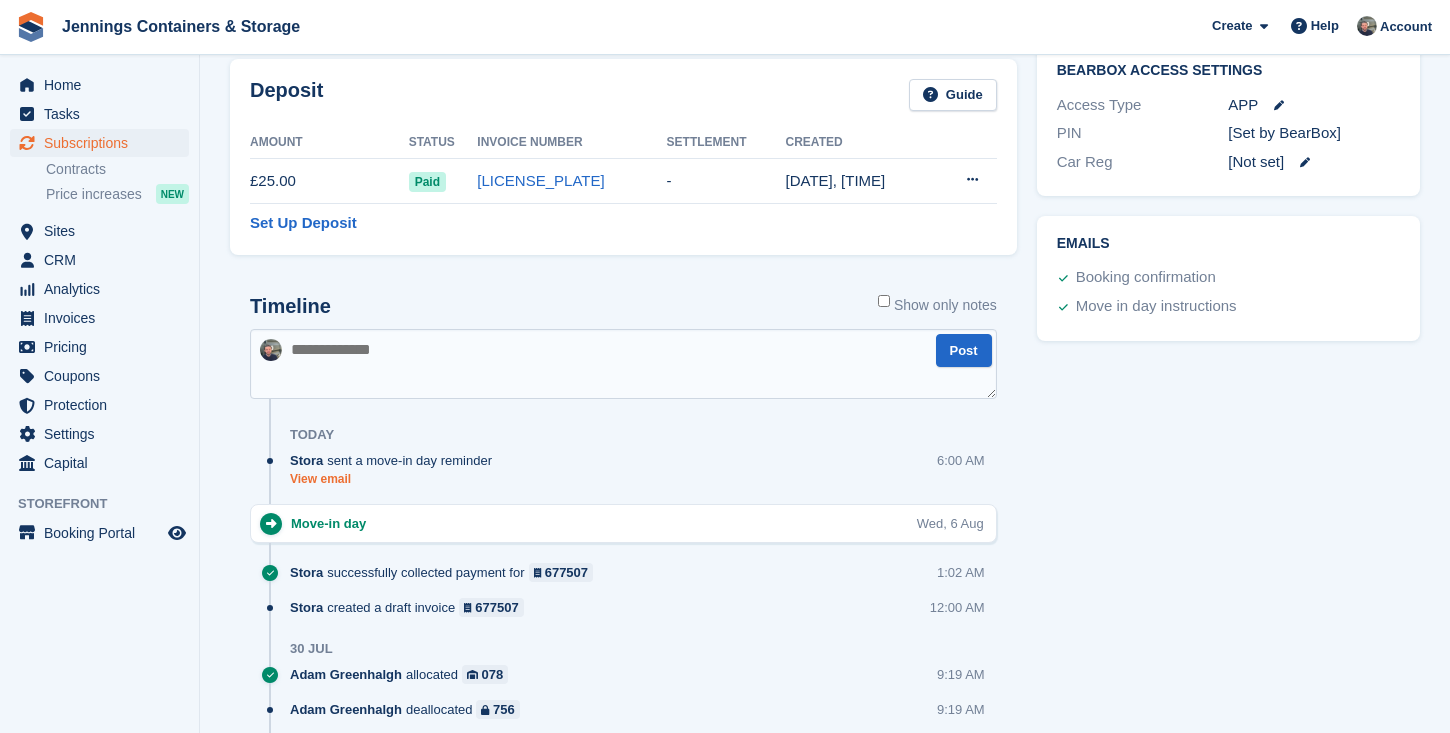 click on "View email" at bounding box center [396, 479] 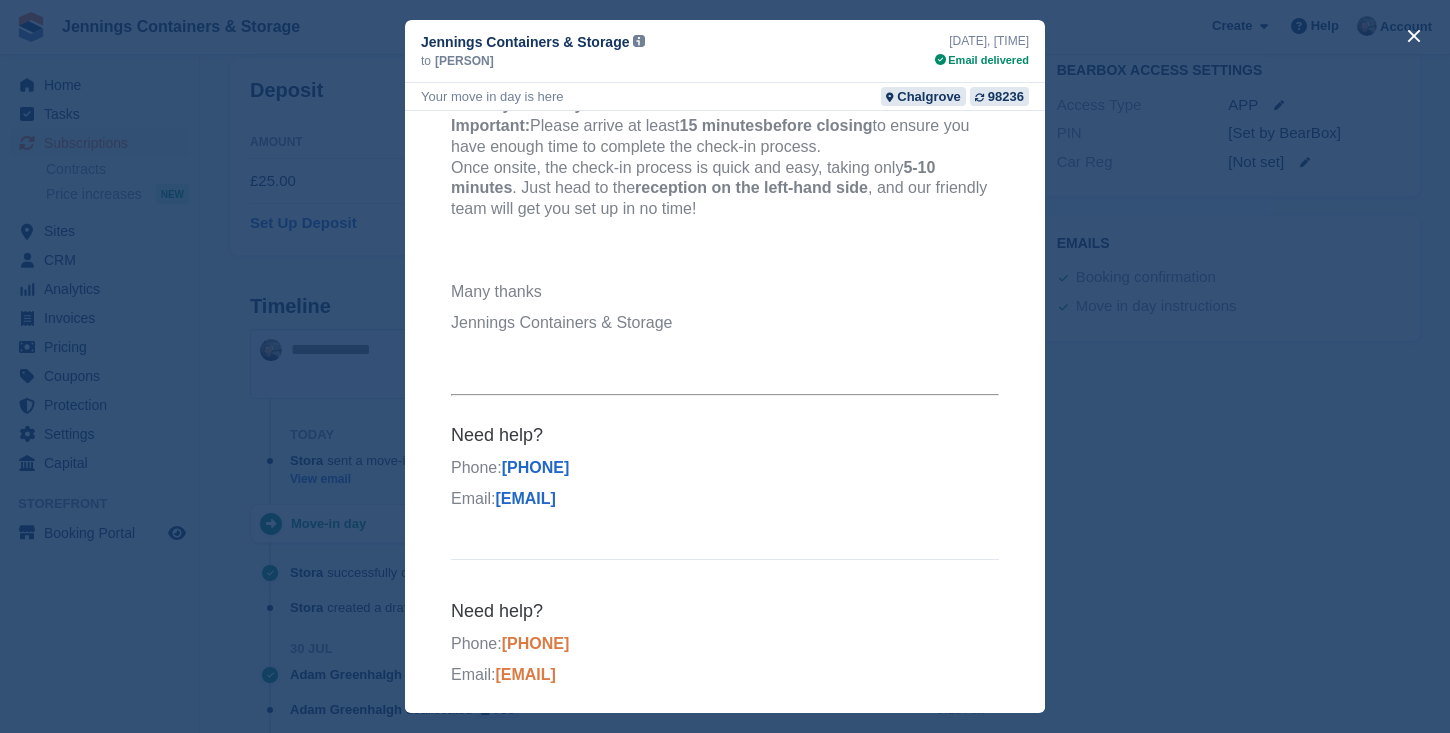 scroll, scrollTop: 516, scrollLeft: 0, axis: vertical 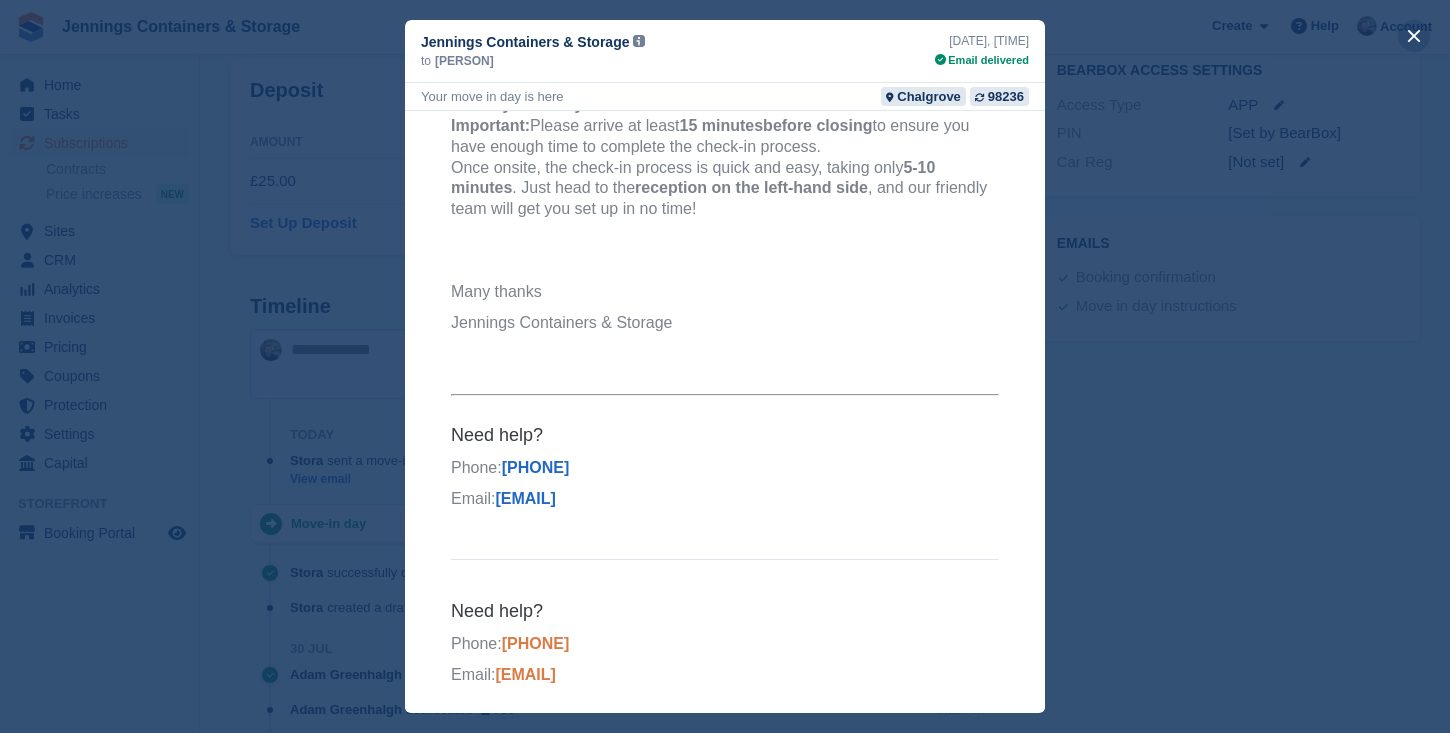 click at bounding box center [1414, 36] 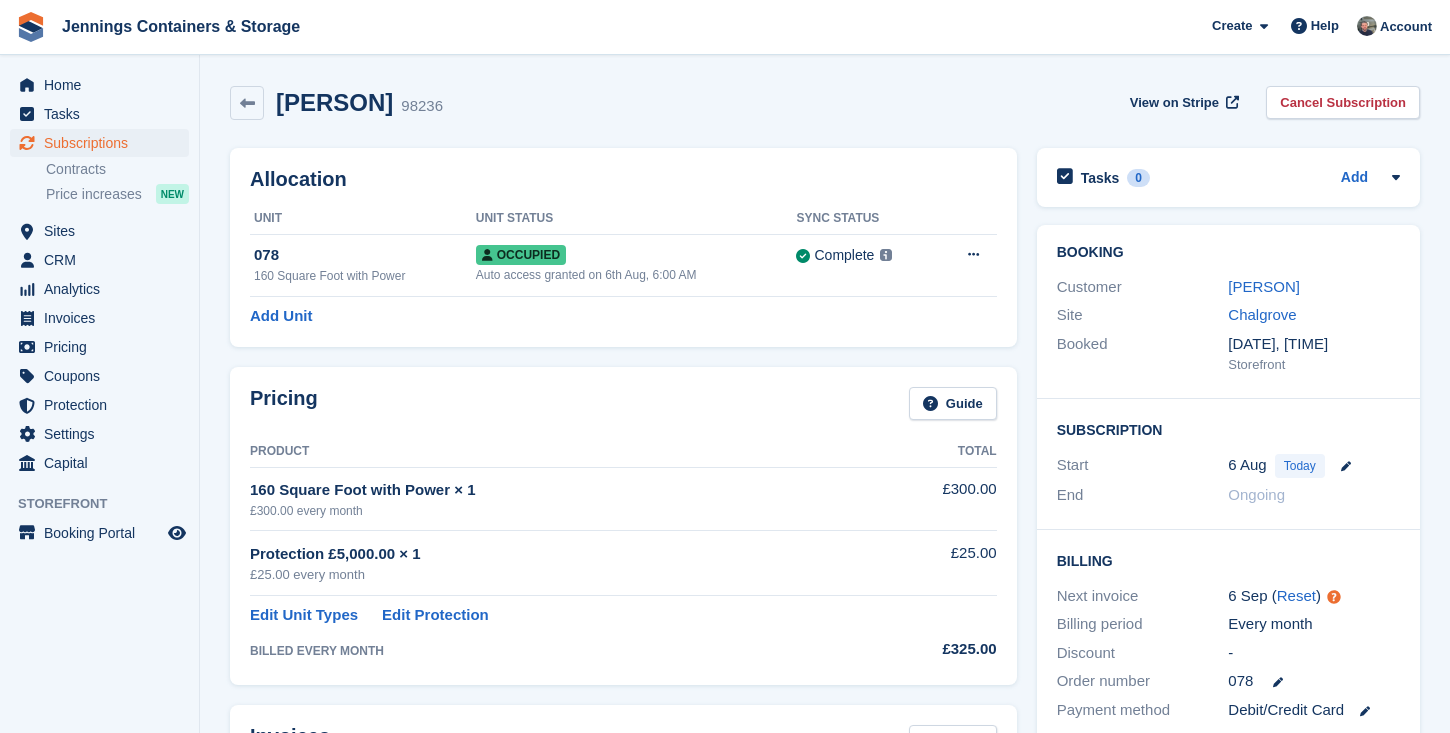 scroll, scrollTop: 0, scrollLeft: 0, axis: both 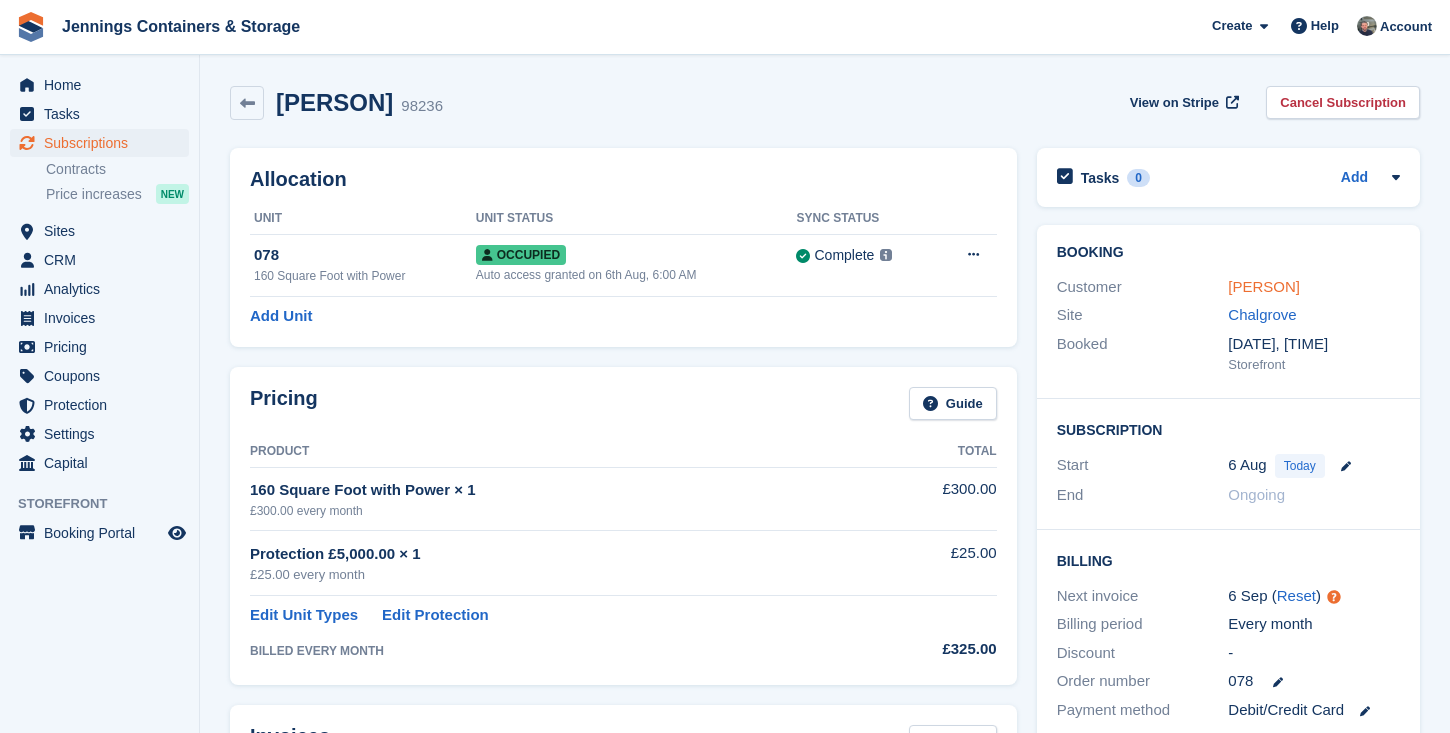 click on "Alan Winstone" at bounding box center (1264, 286) 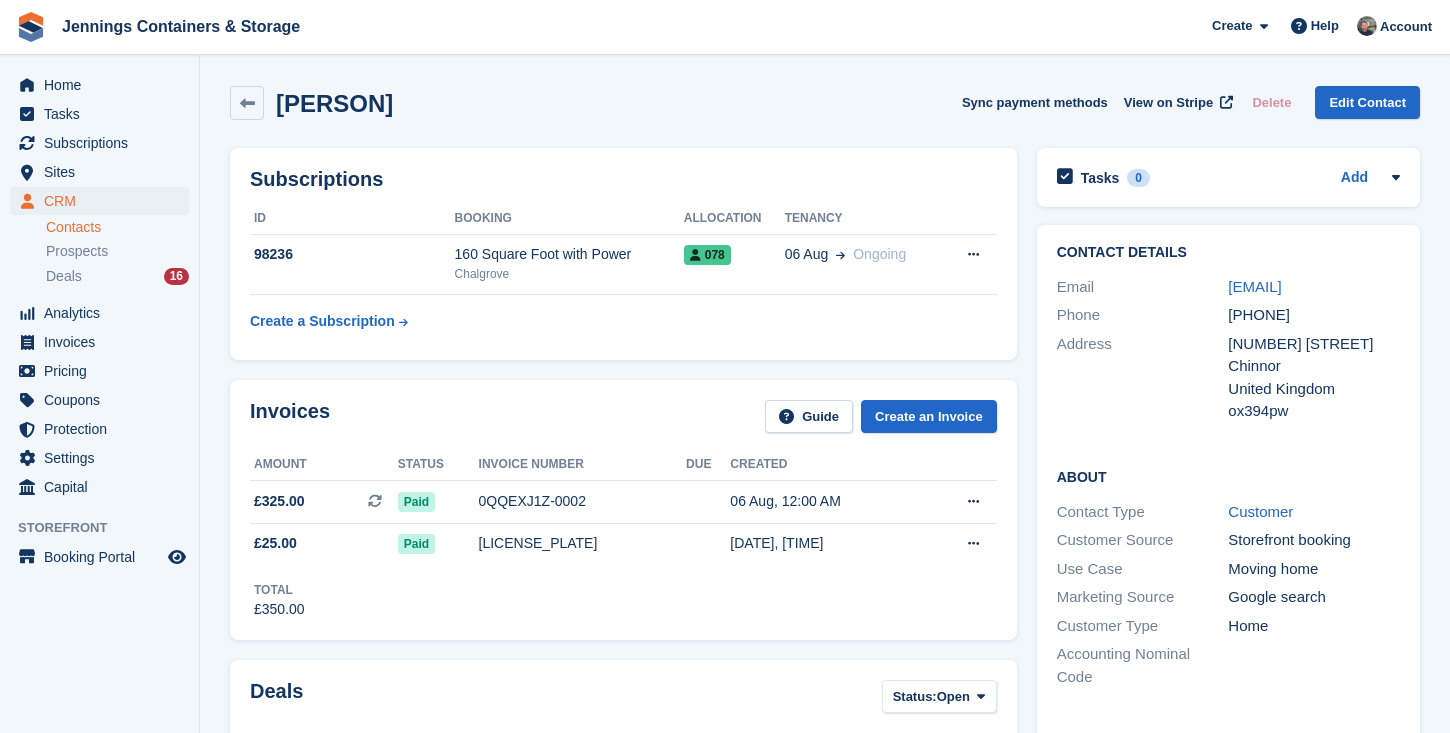 scroll, scrollTop: 0, scrollLeft: 0, axis: both 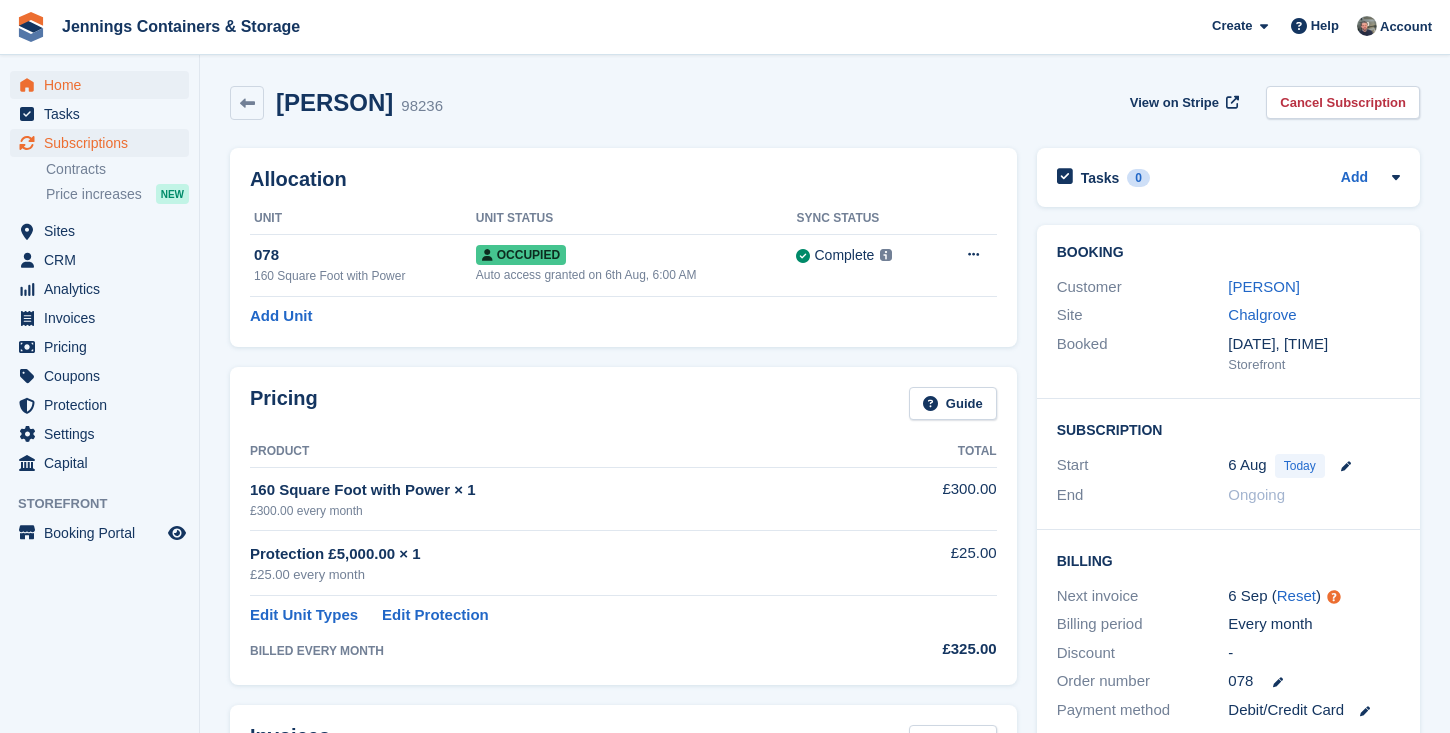 click on "Home" at bounding box center [104, 85] 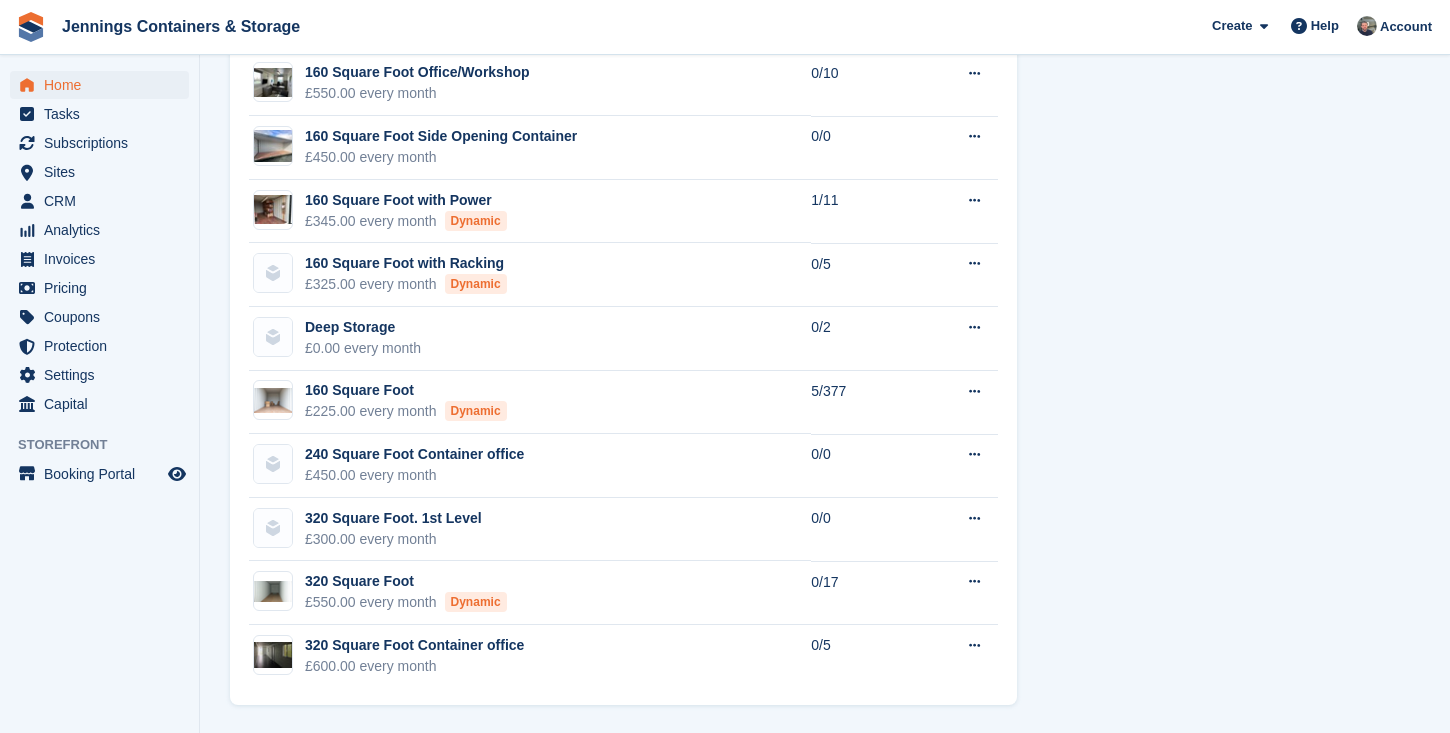 scroll, scrollTop: 2242, scrollLeft: 0, axis: vertical 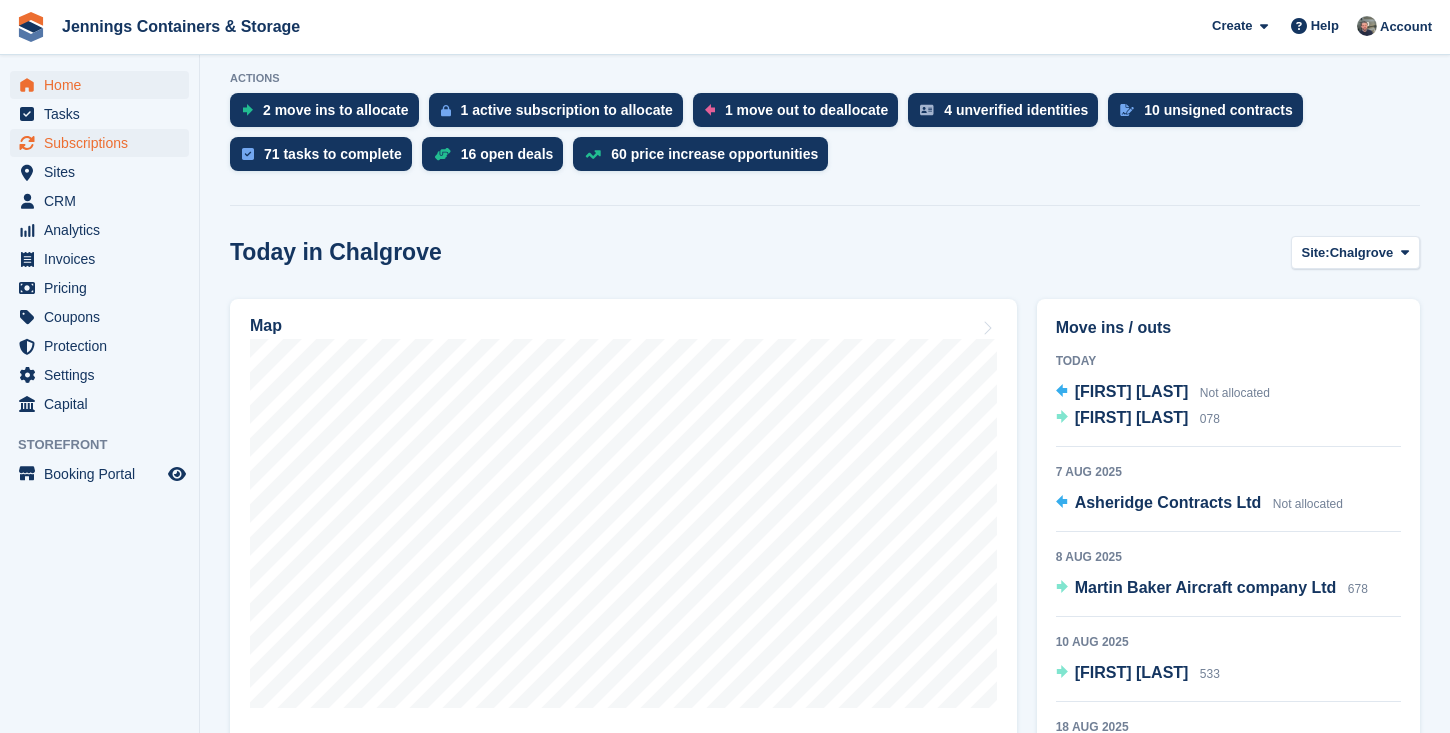 click on "Subscriptions" at bounding box center [104, 143] 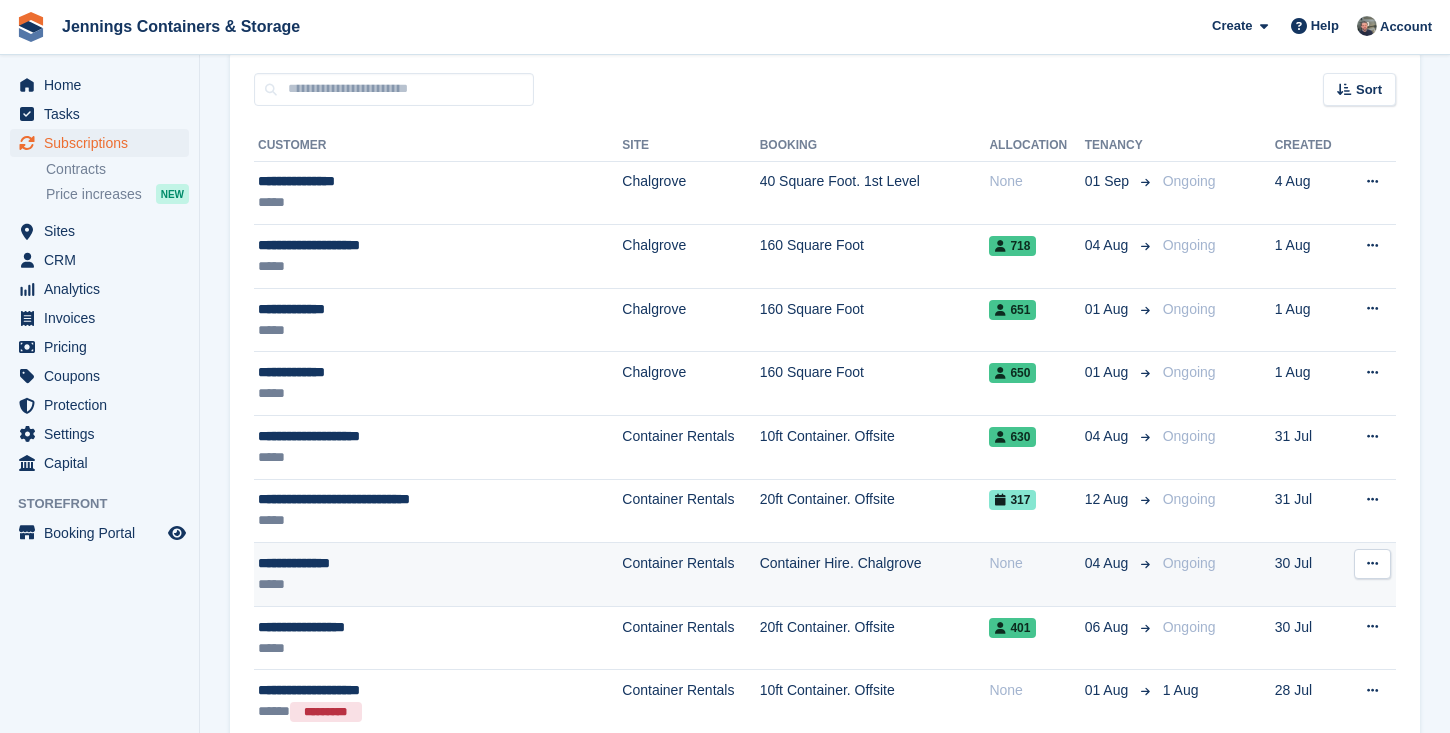 scroll, scrollTop: 209, scrollLeft: 0, axis: vertical 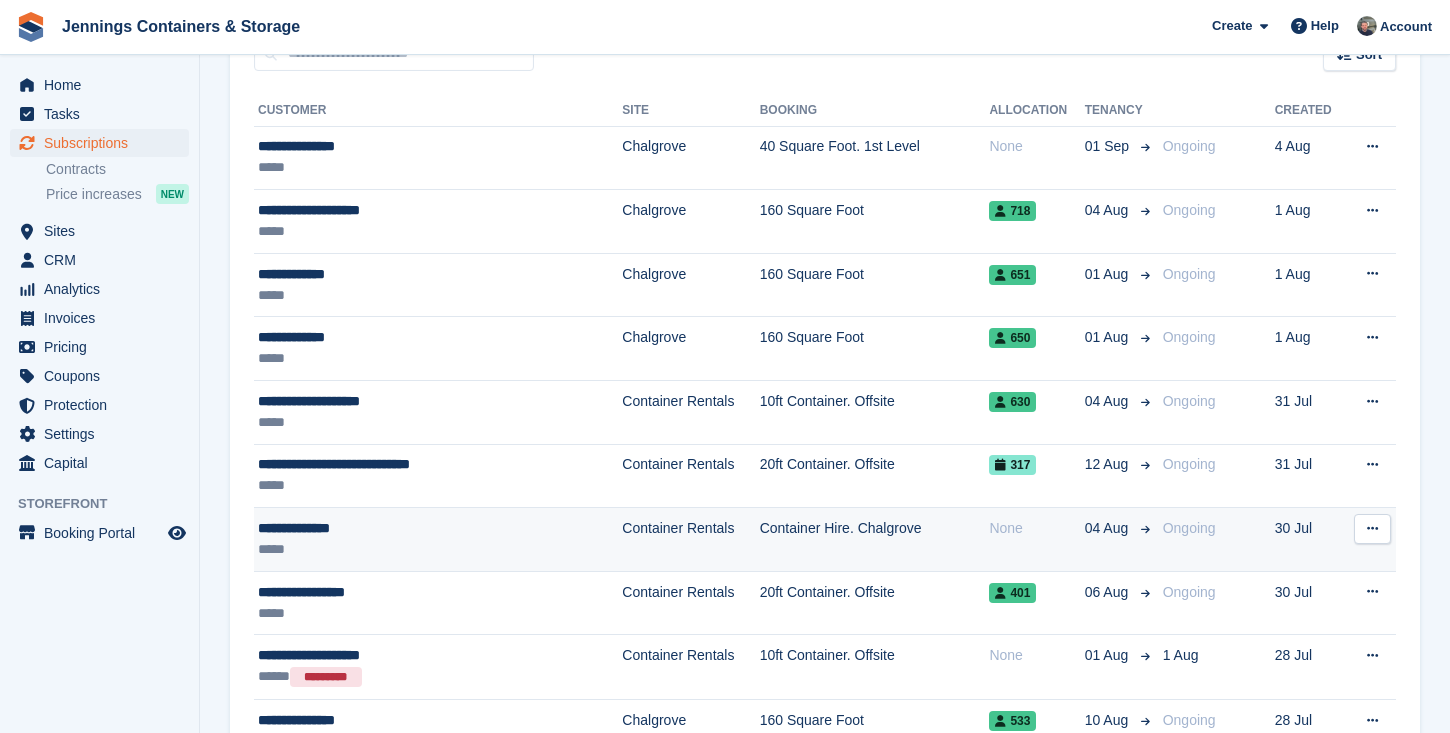 click on "*****" at bounding box center [406, 549] 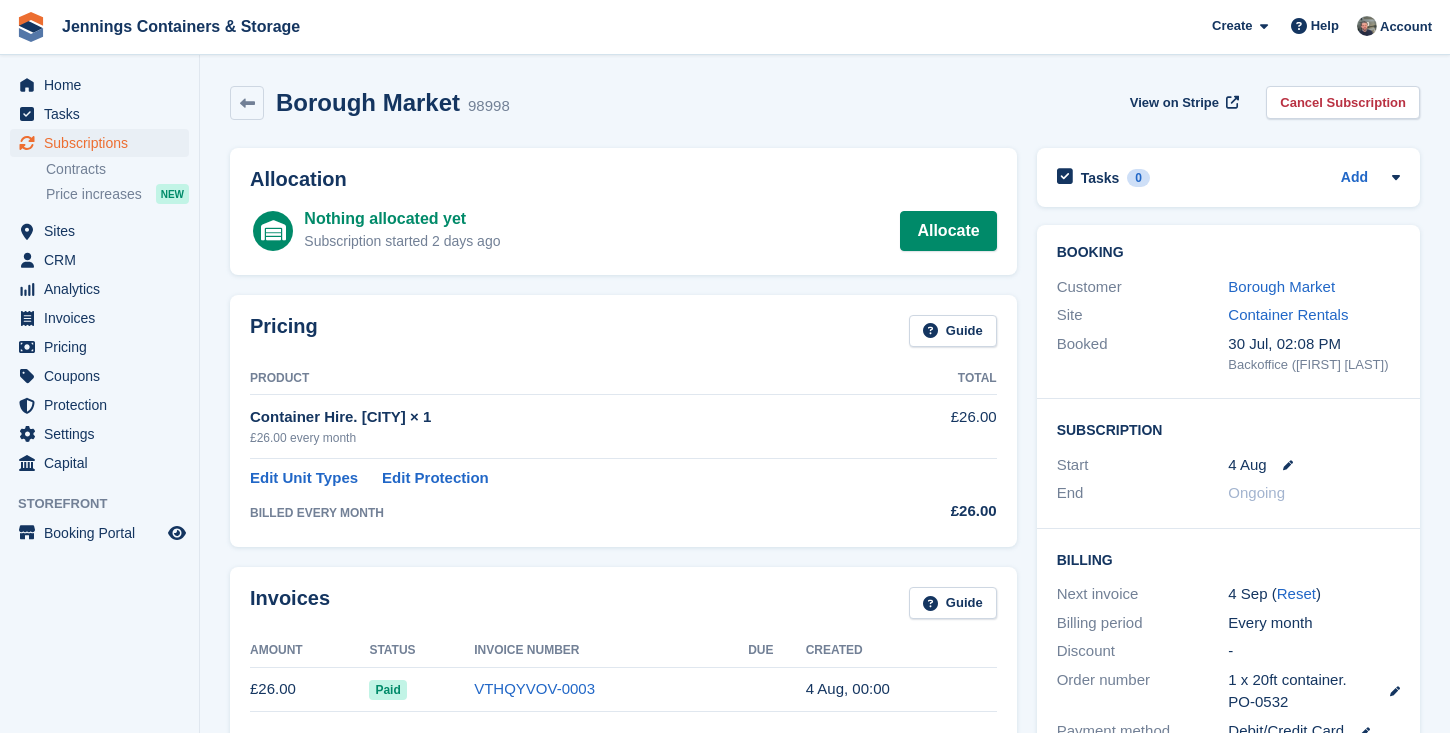 scroll, scrollTop: 0, scrollLeft: 0, axis: both 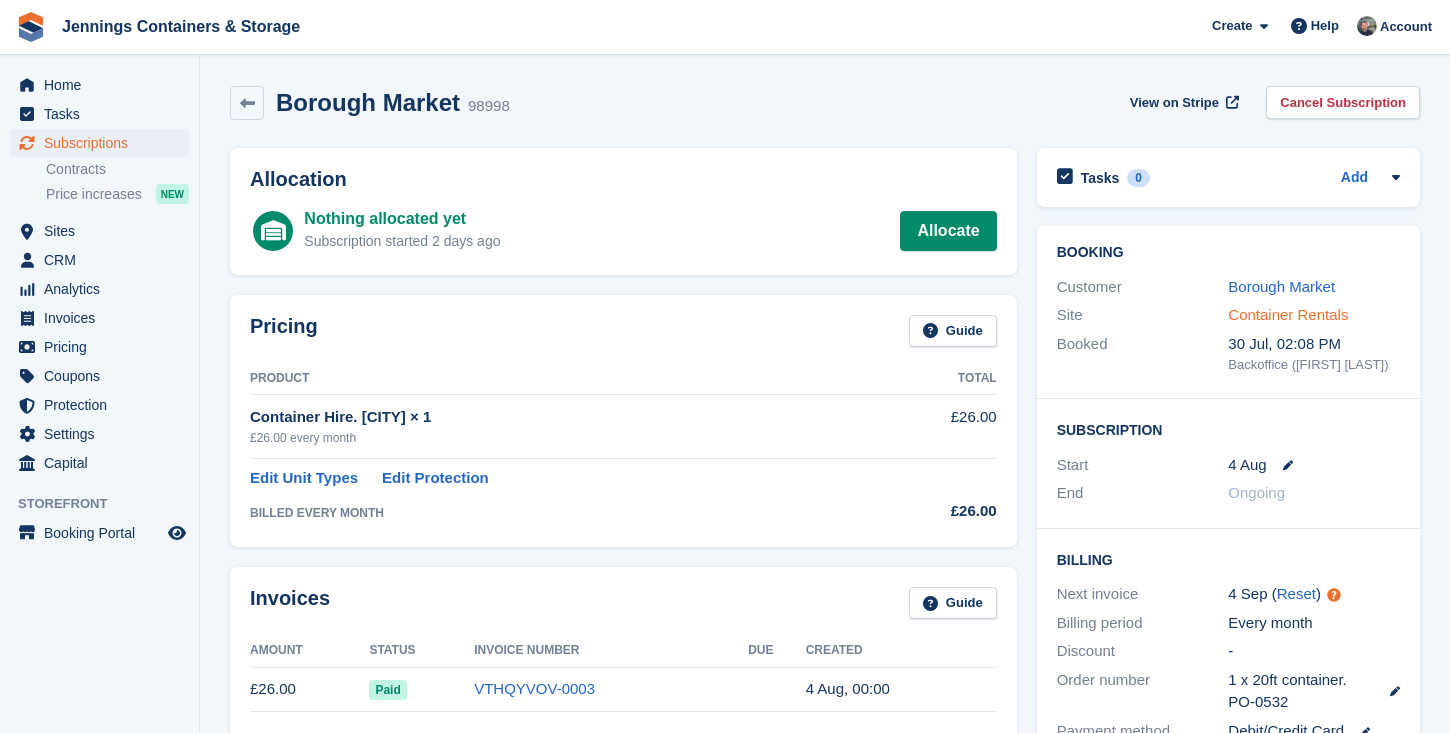 click on "Container Rentals" at bounding box center (1288, 314) 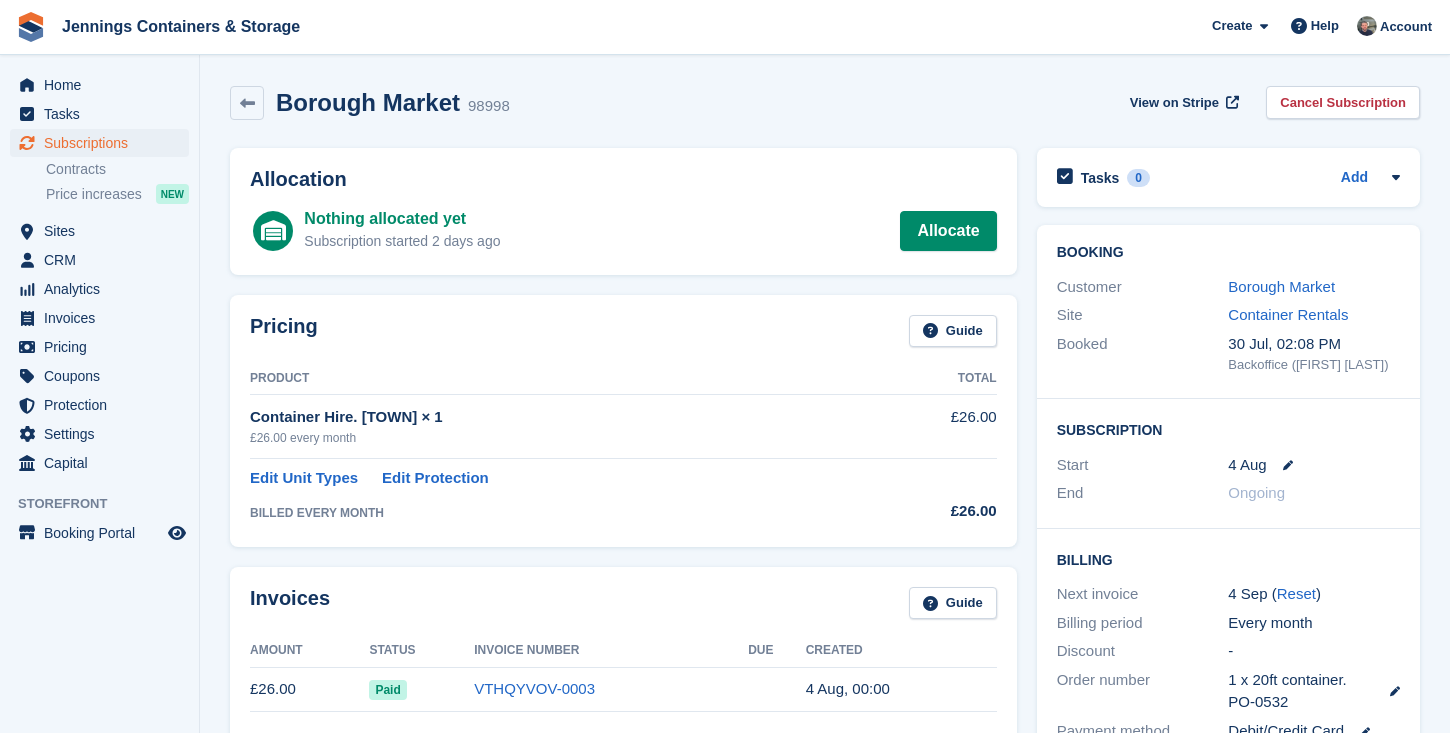 scroll, scrollTop: 0, scrollLeft: 0, axis: both 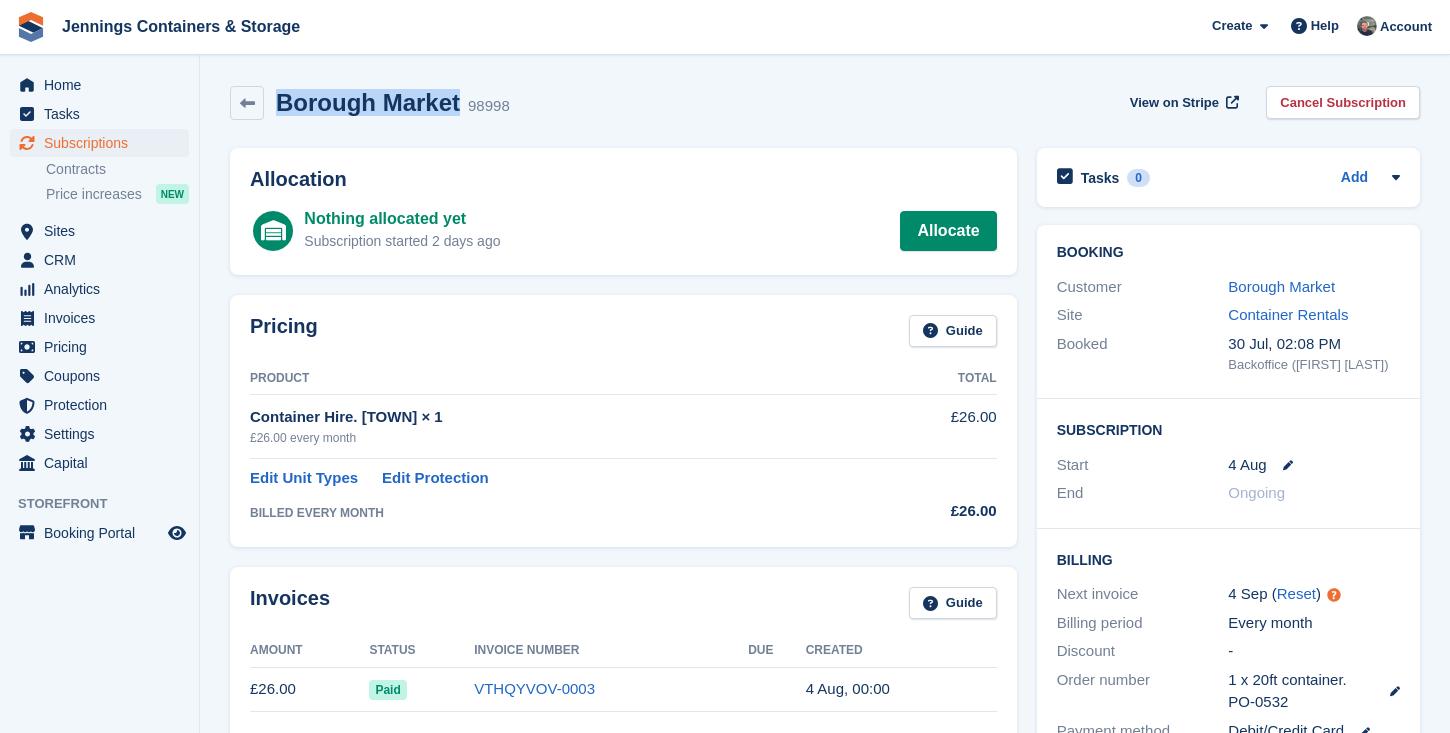 drag, startPoint x: 452, startPoint y: 107, endPoint x: 268, endPoint y: 108, distance: 184.00272 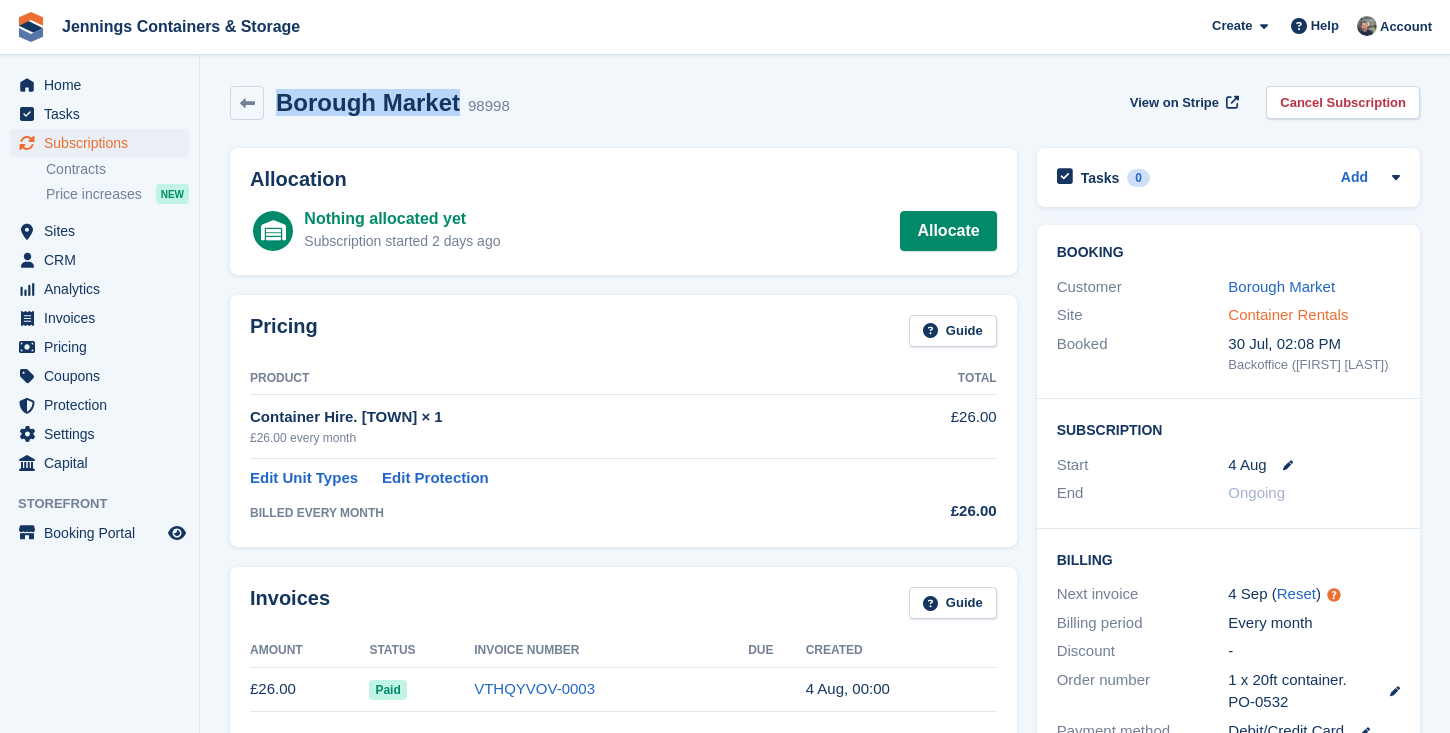 click on "Container Rentals" at bounding box center [1288, 314] 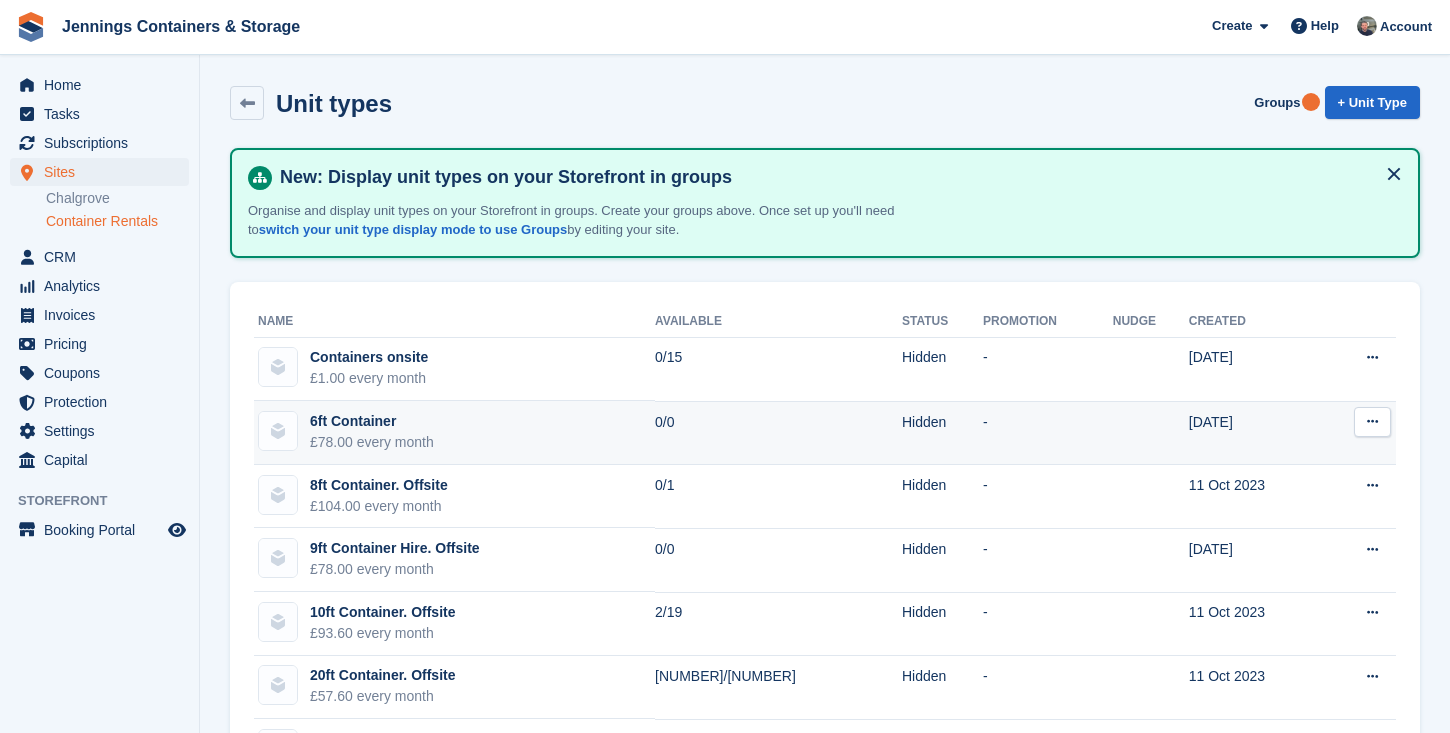 scroll, scrollTop: 18, scrollLeft: 0, axis: vertical 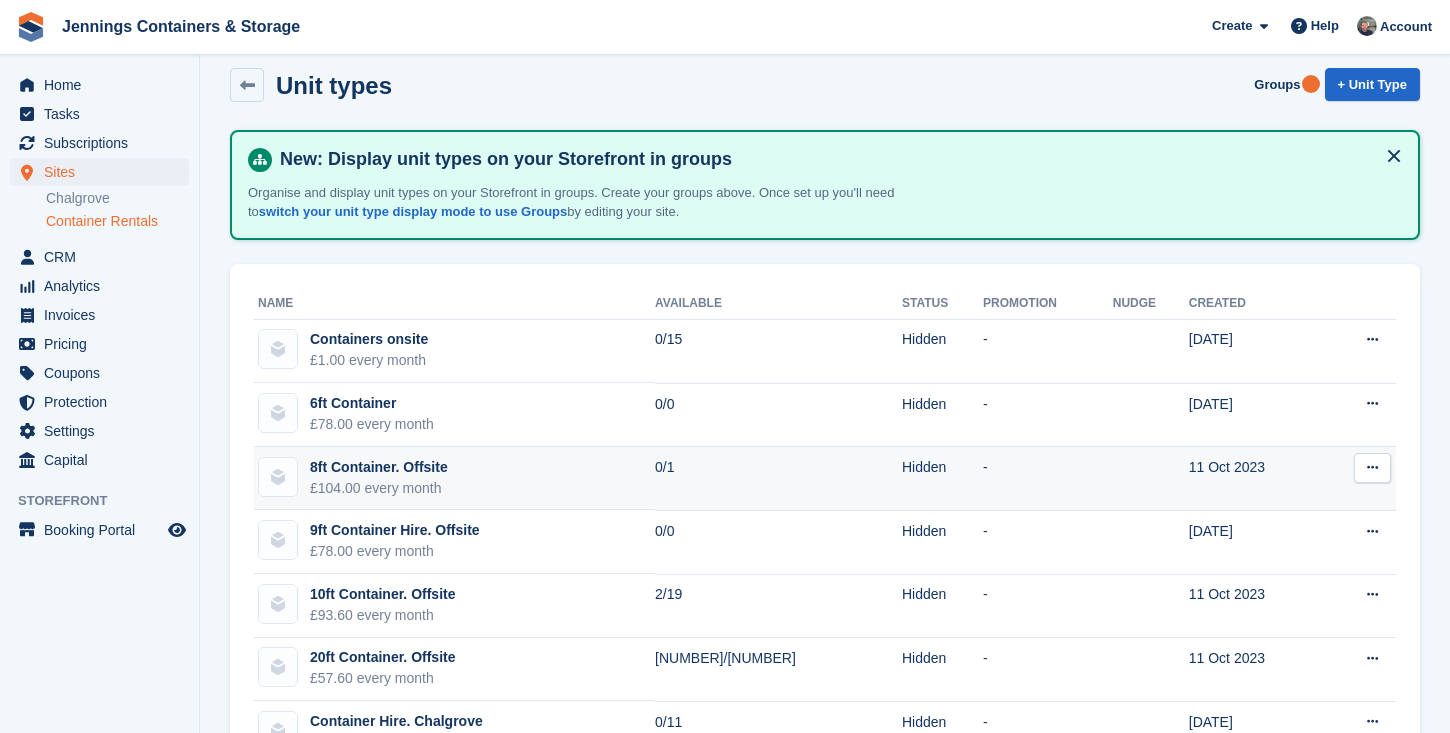 click on "[NUMBER]ft Container. Offsite
£104.00 every month" at bounding box center (454, 479) 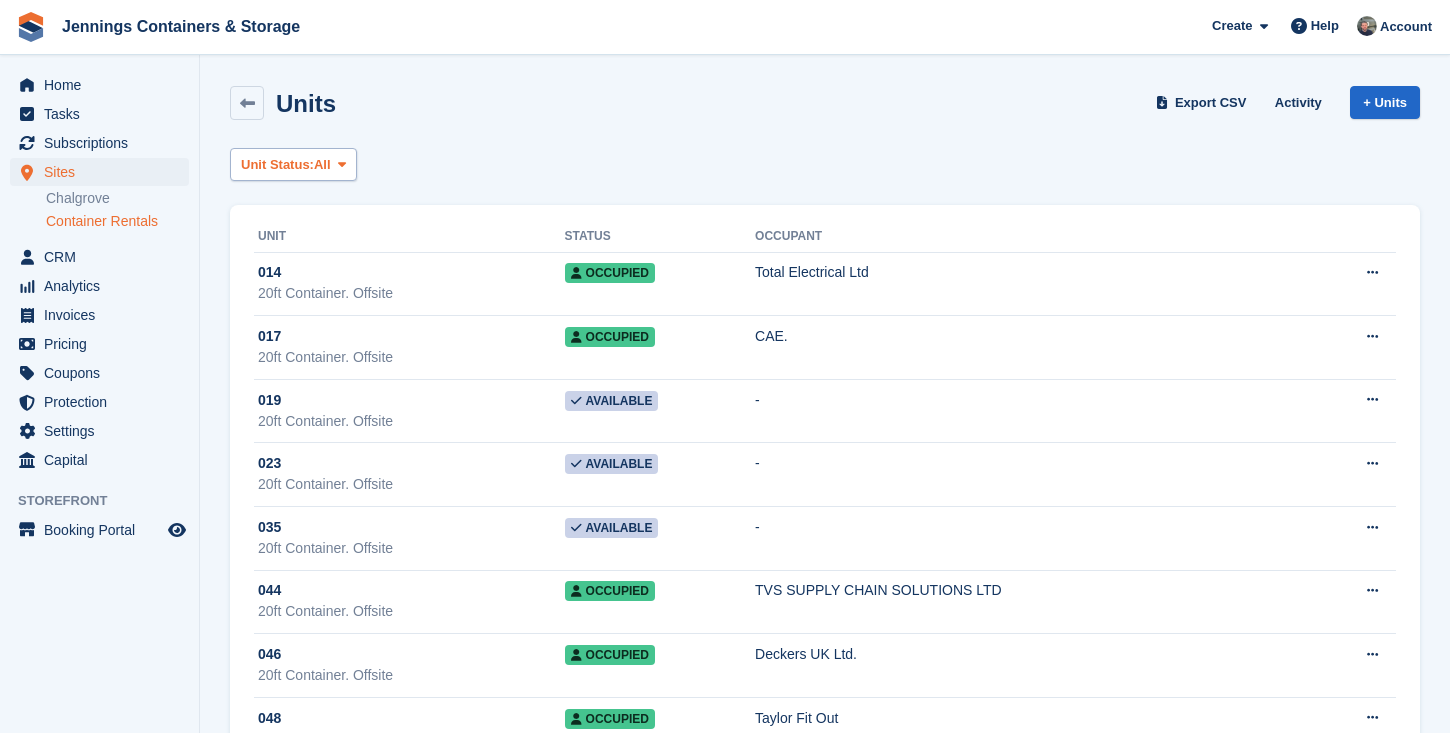 scroll, scrollTop: 0, scrollLeft: 0, axis: both 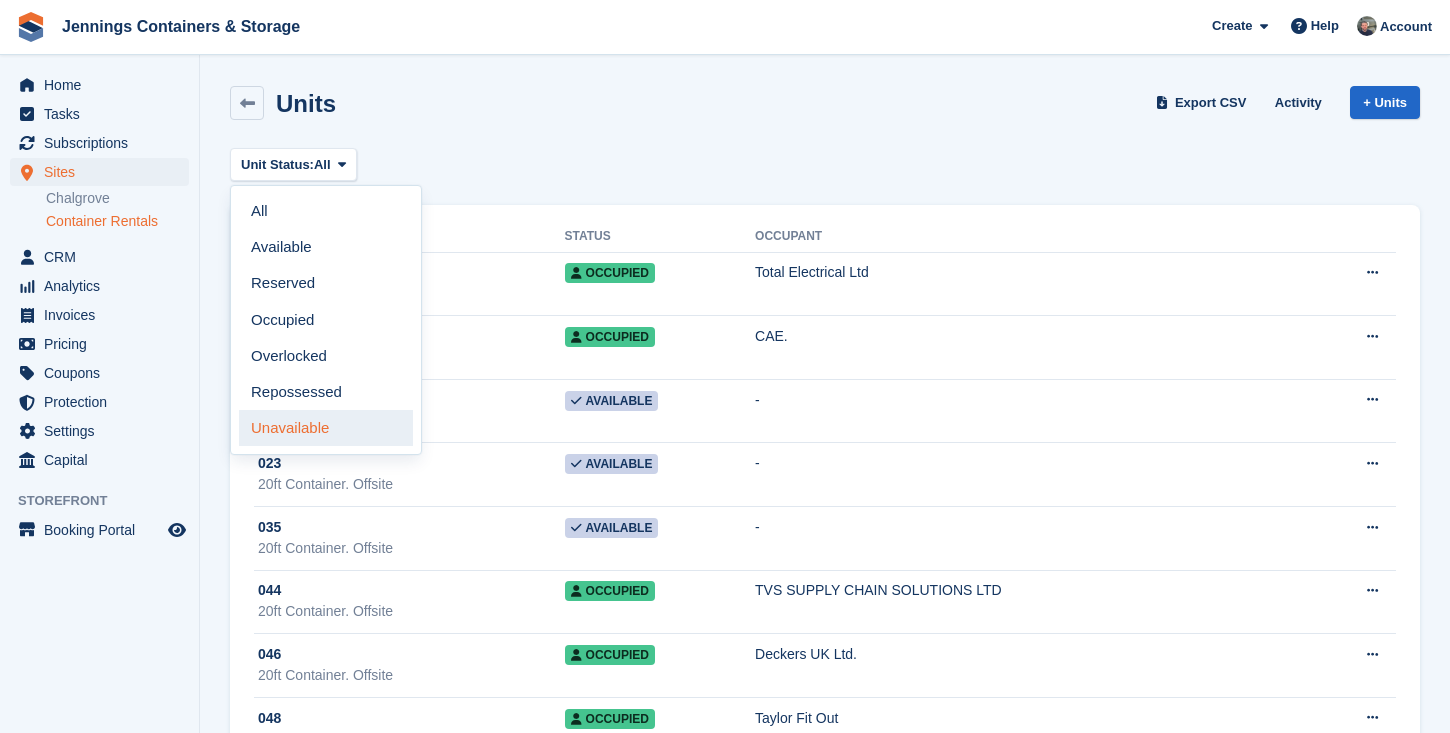 click on "Unavailable" at bounding box center (326, 428) 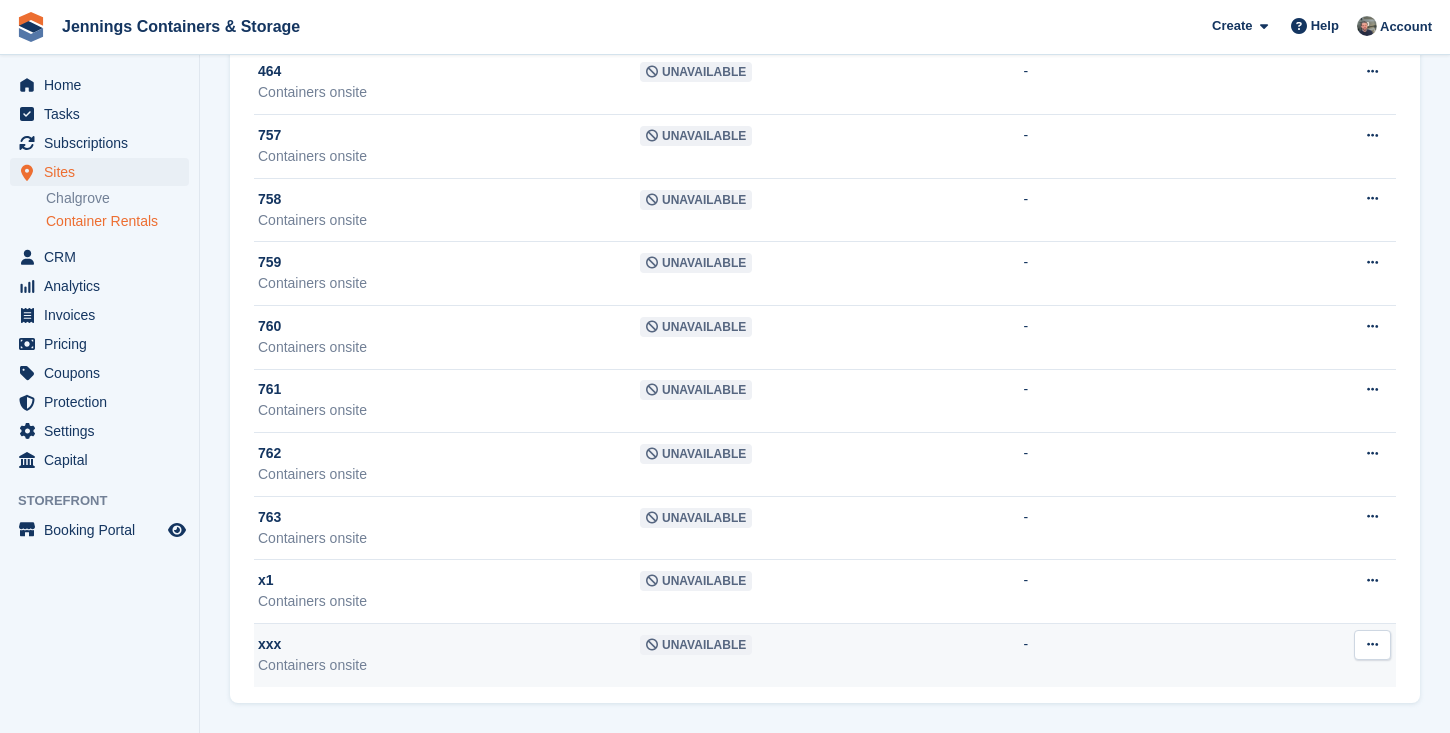 scroll, scrollTop: 519, scrollLeft: 0, axis: vertical 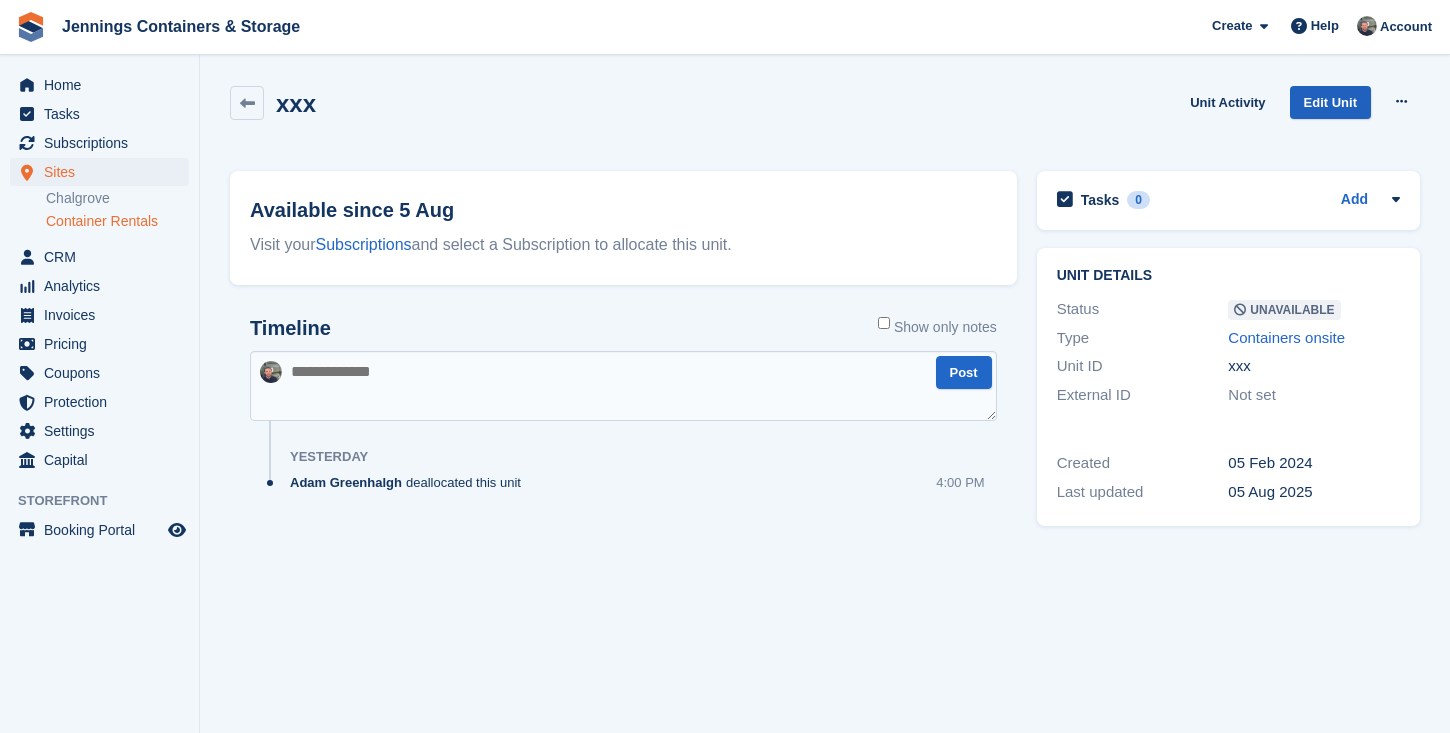 click on "Edit Unit" at bounding box center (1330, 102) 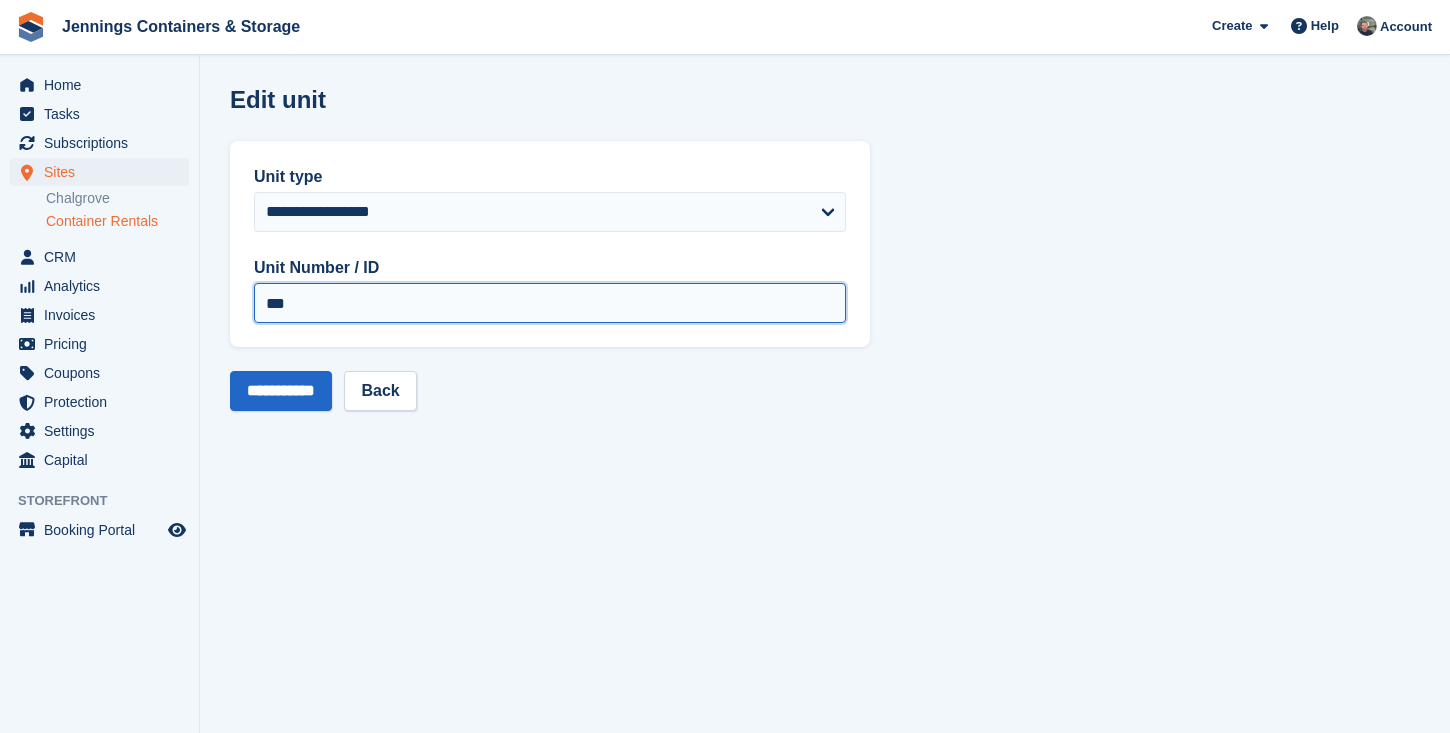 click on "***" at bounding box center [550, 303] 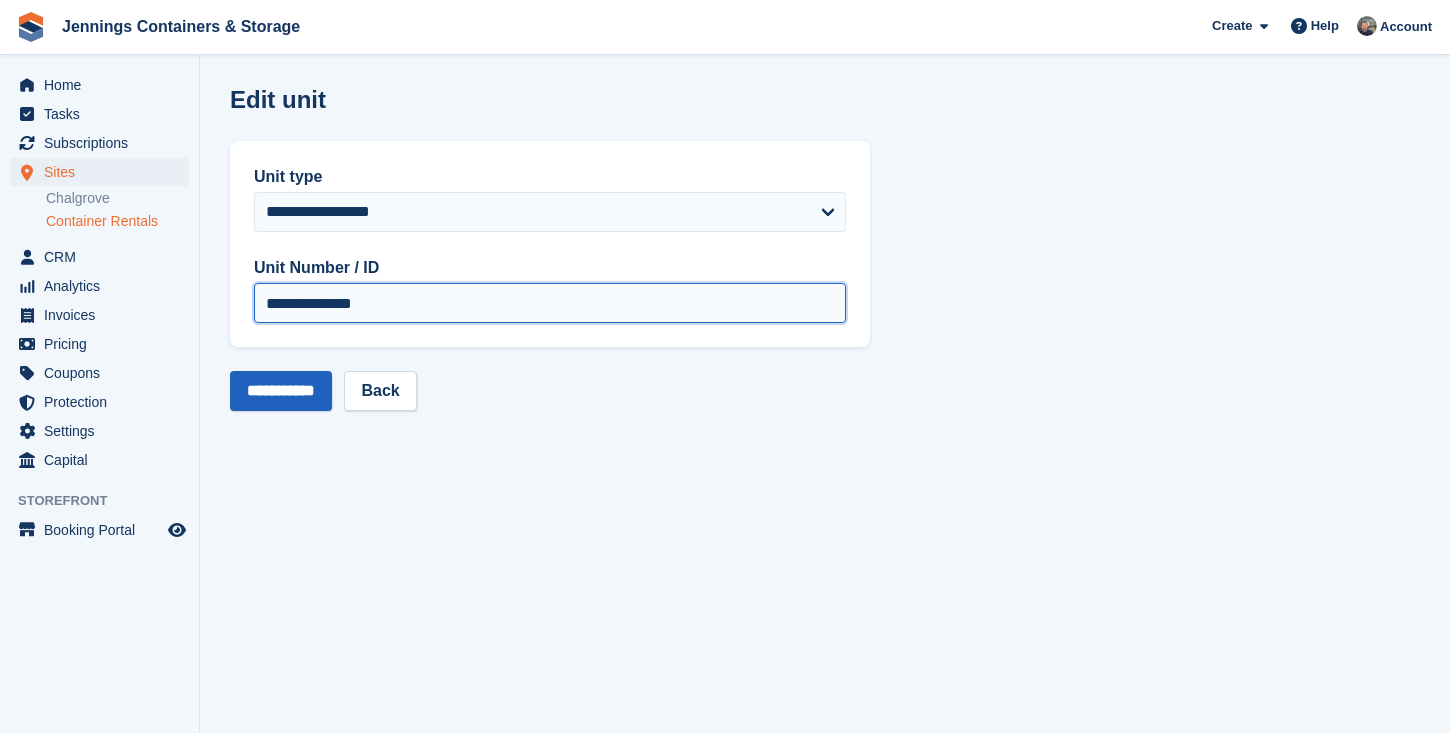 type on "**********" 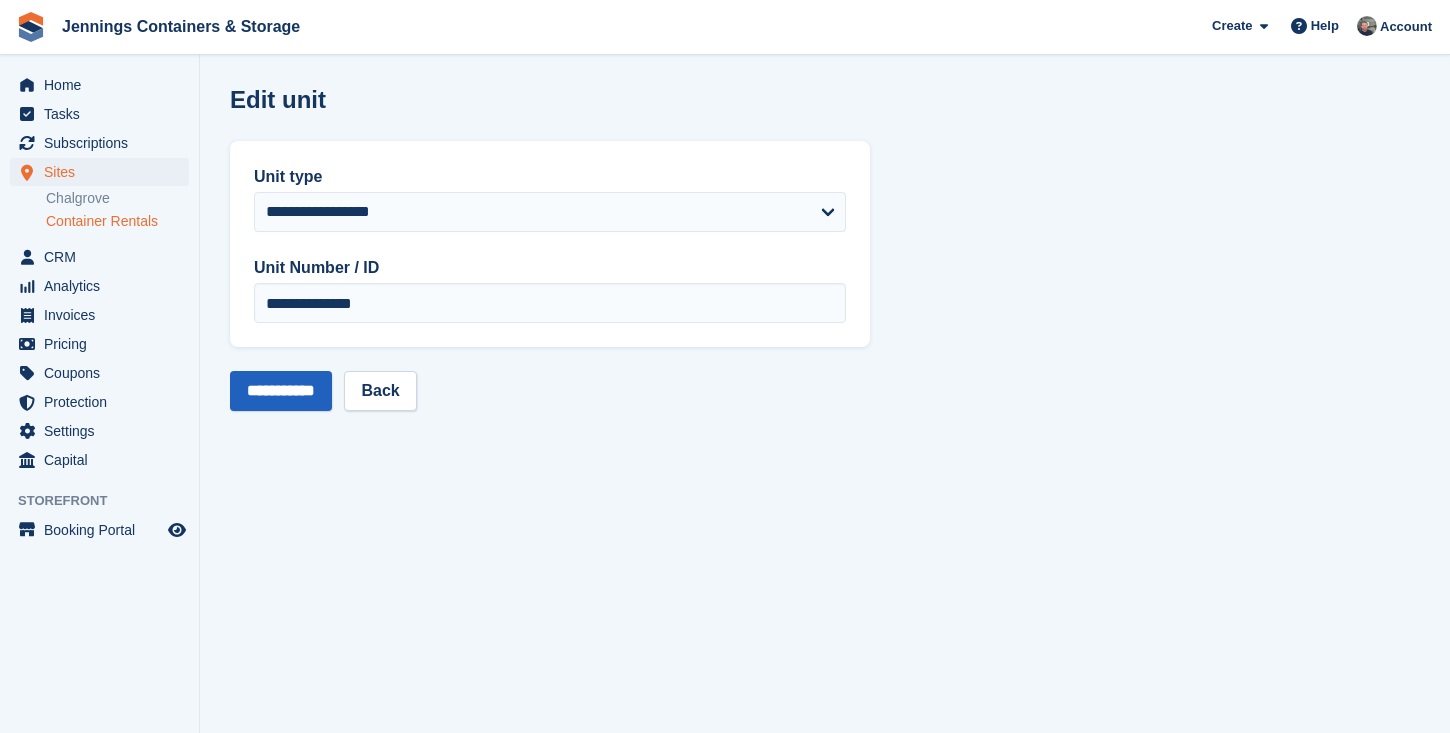 click on "**********" at bounding box center (281, 391) 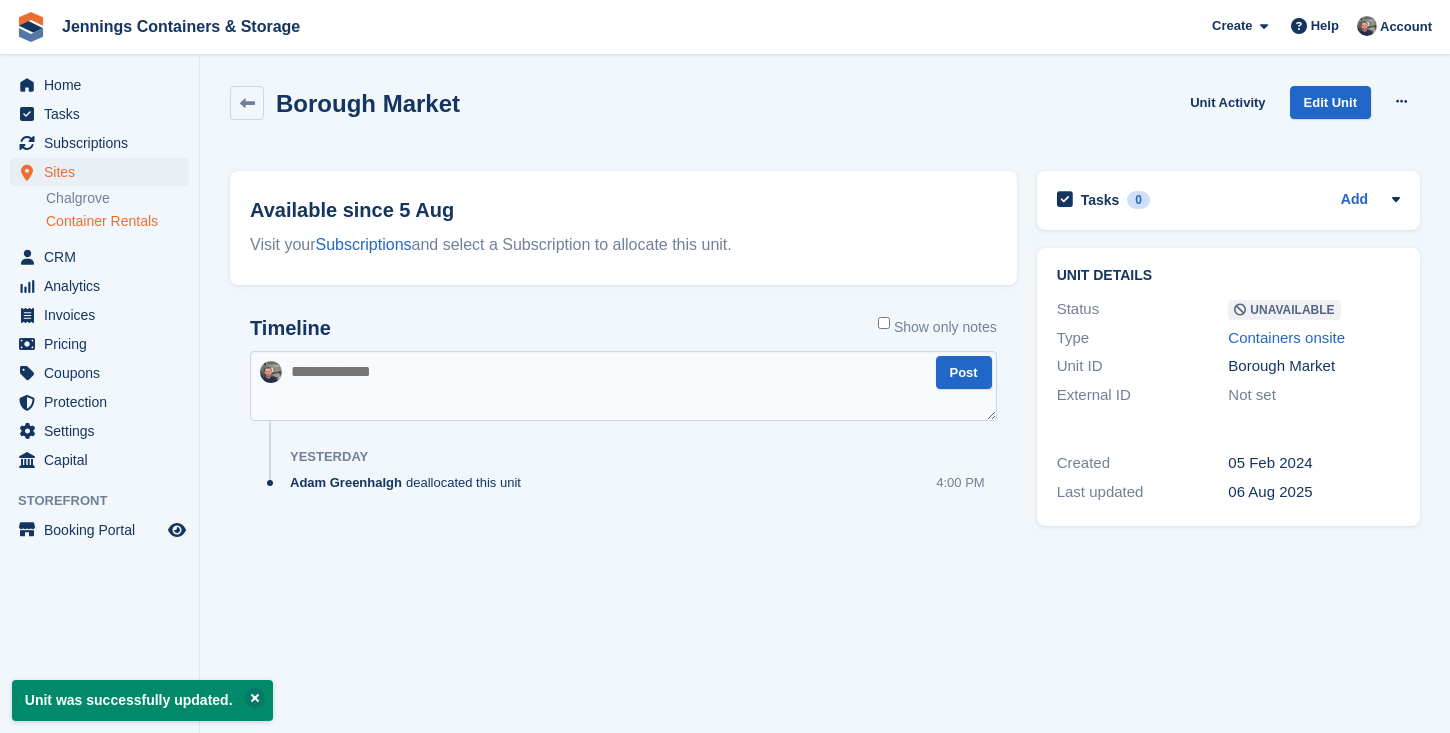 scroll, scrollTop: 0, scrollLeft: 0, axis: both 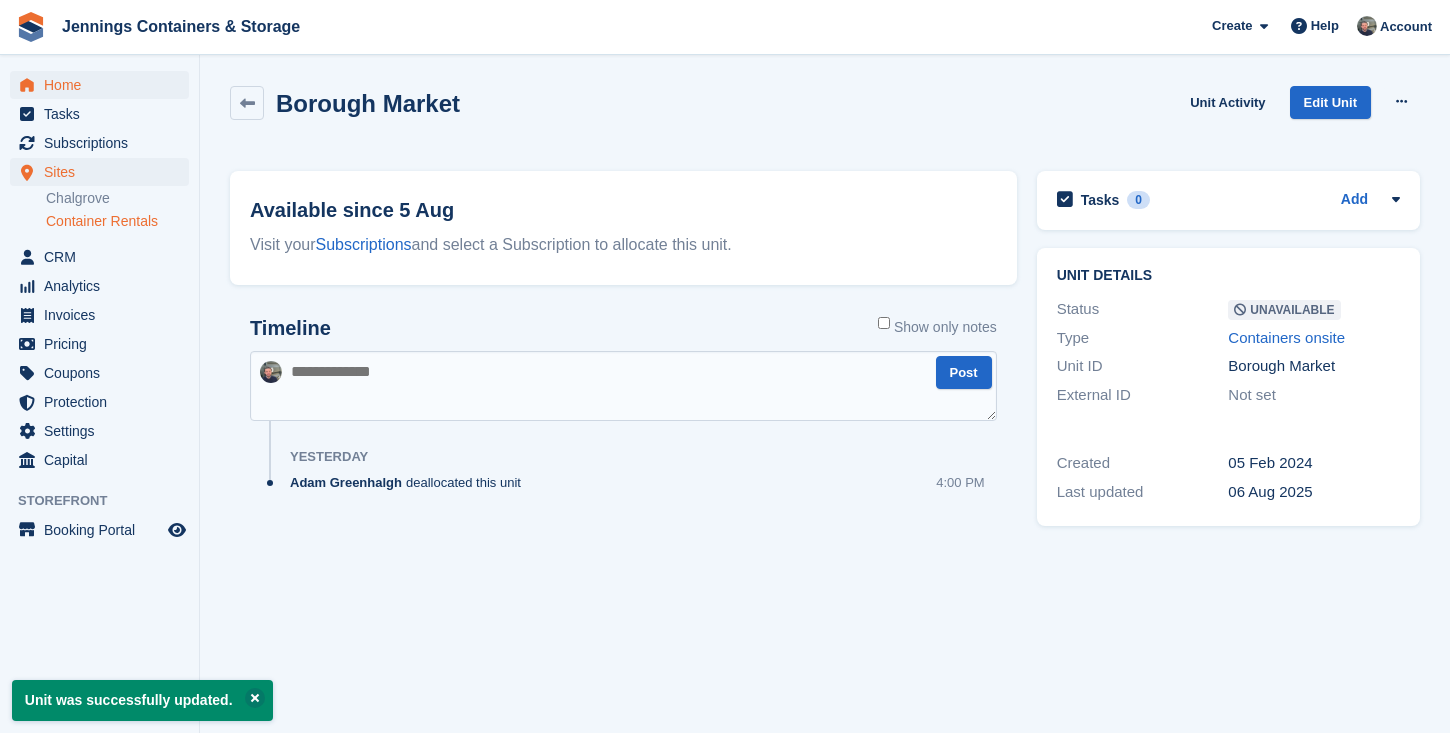 click on "Home" at bounding box center (104, 85) 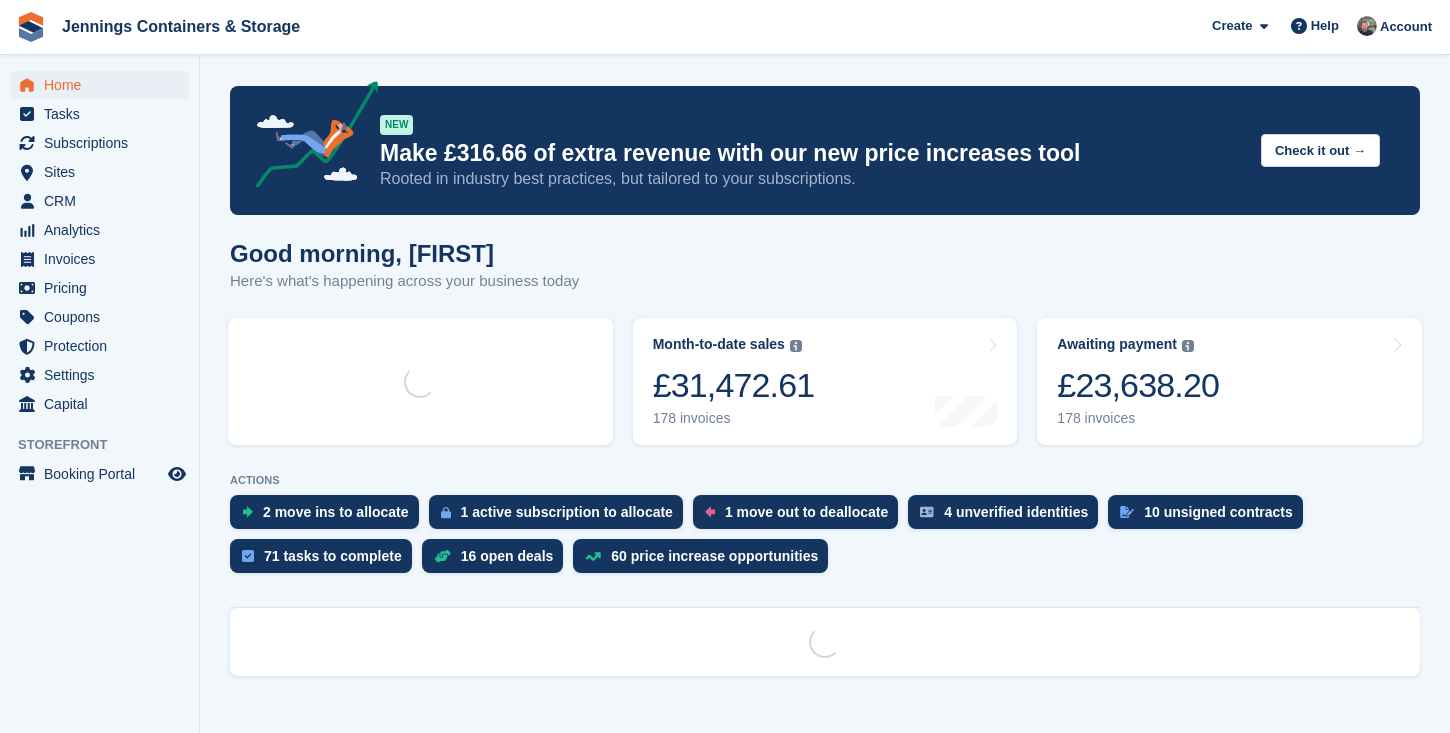 scroll, scrollTop: 0, scrollLeft: 0, axis: both 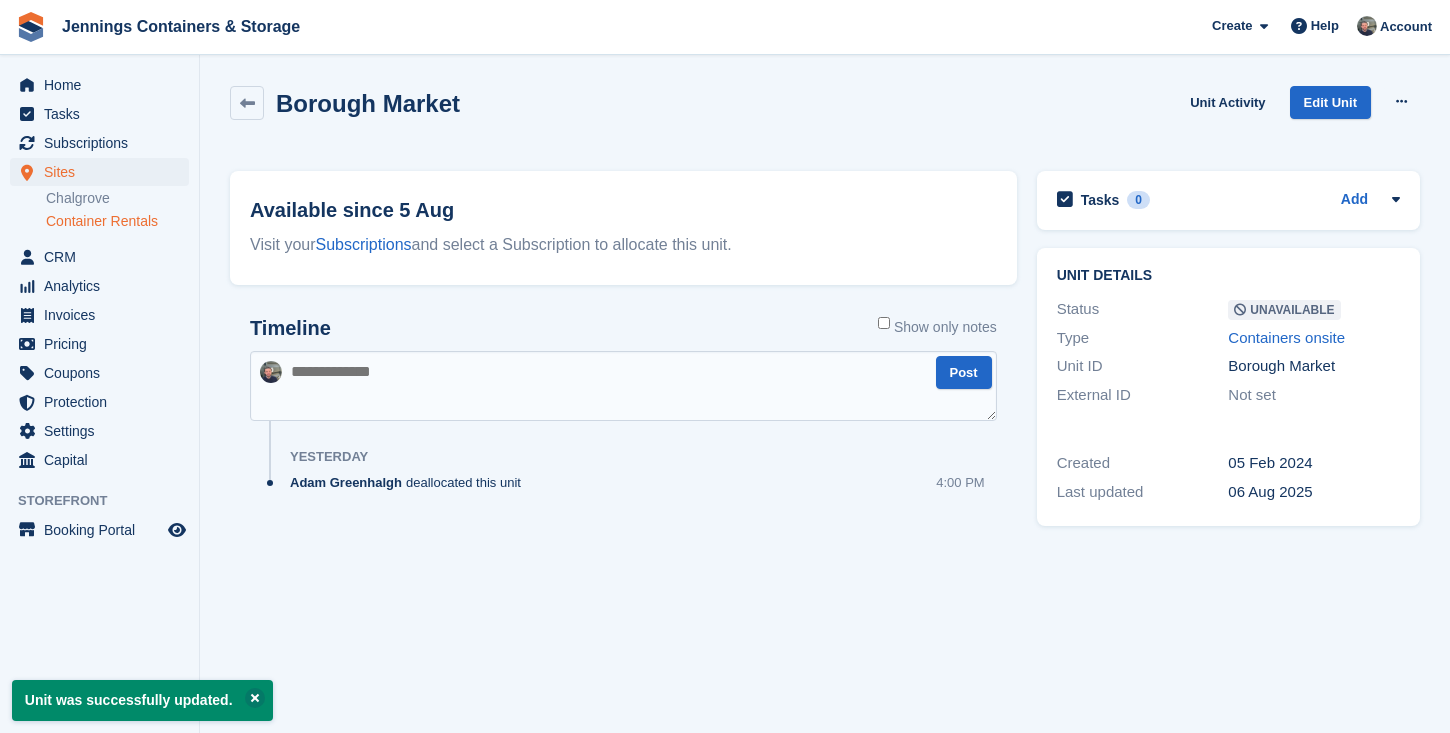 click on "Make Available
Delete unit" at bounding box center (1401, 115) 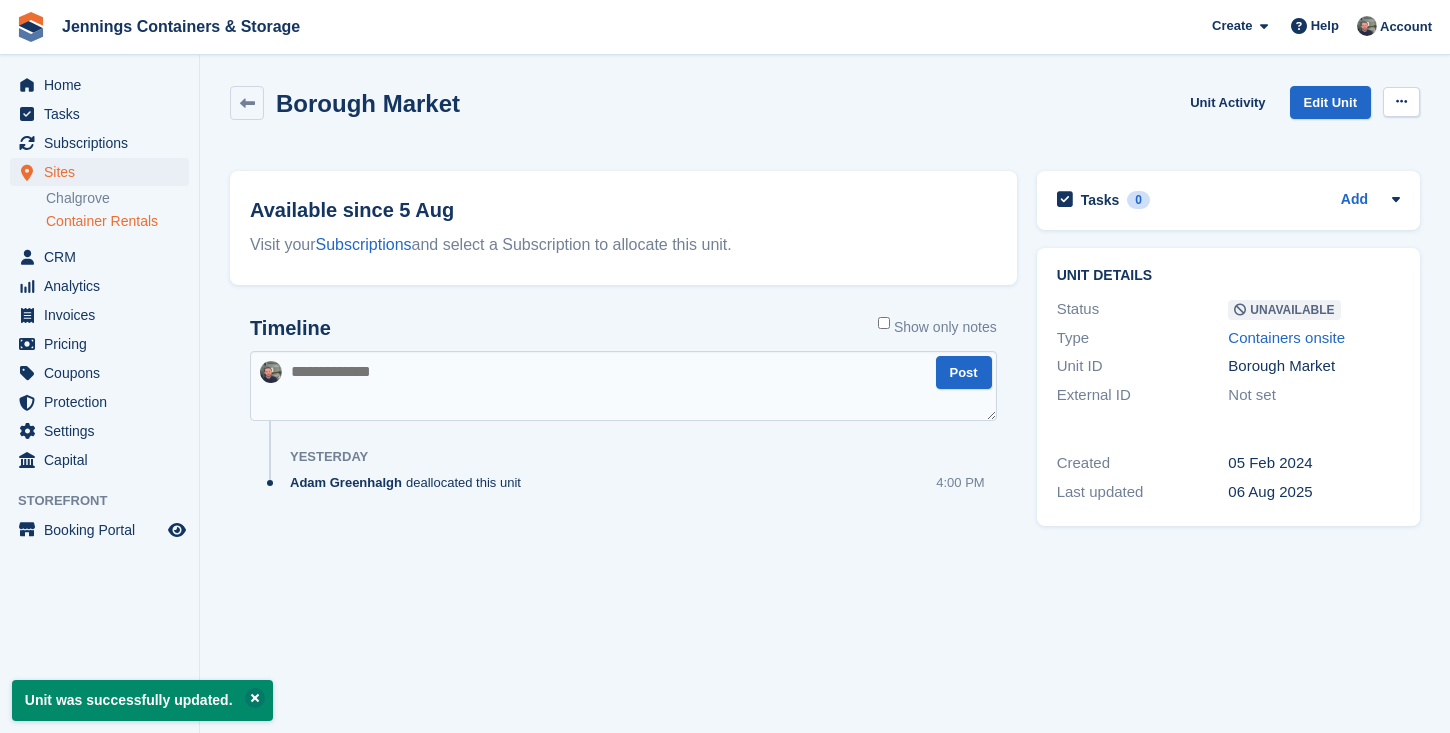 click at bounding box center (1401, 102) 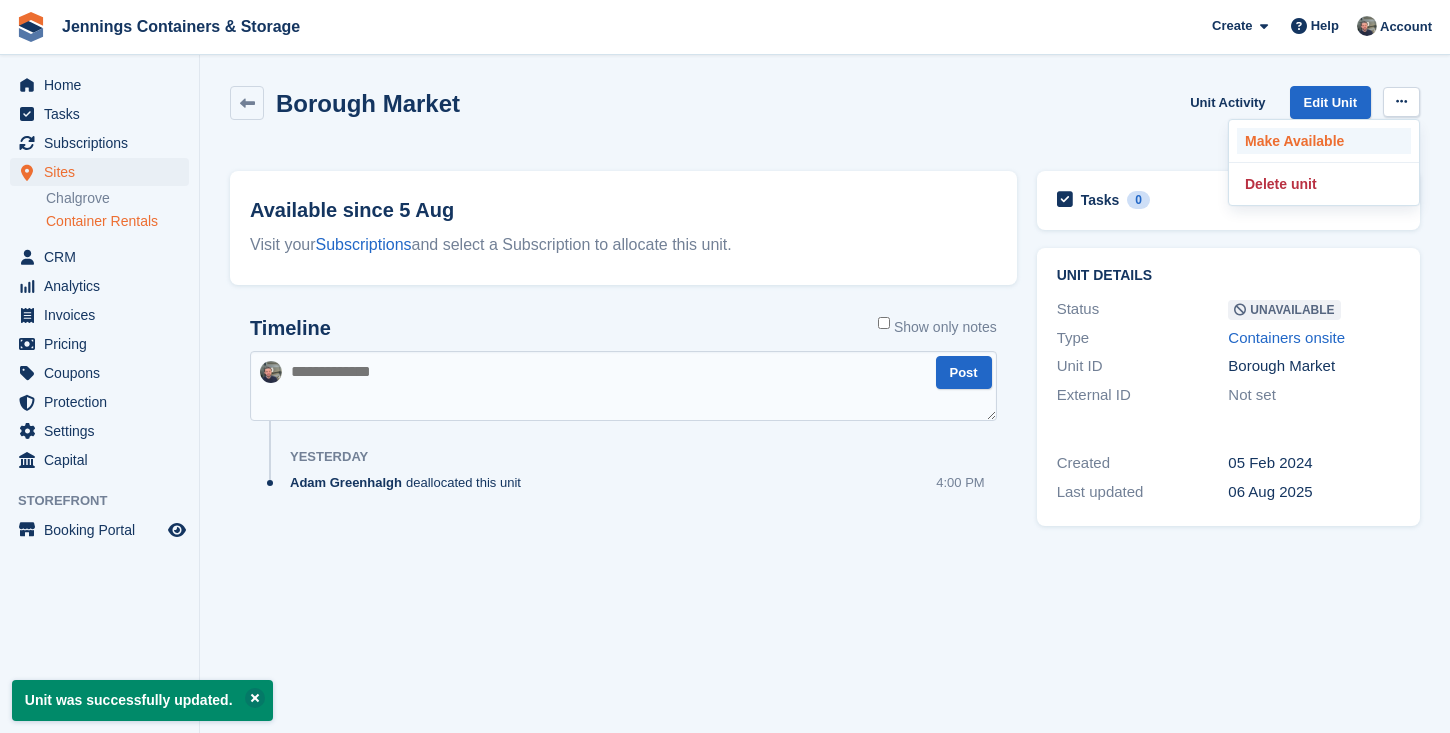 click on "Make Available" at bounding box center [1324, 141] 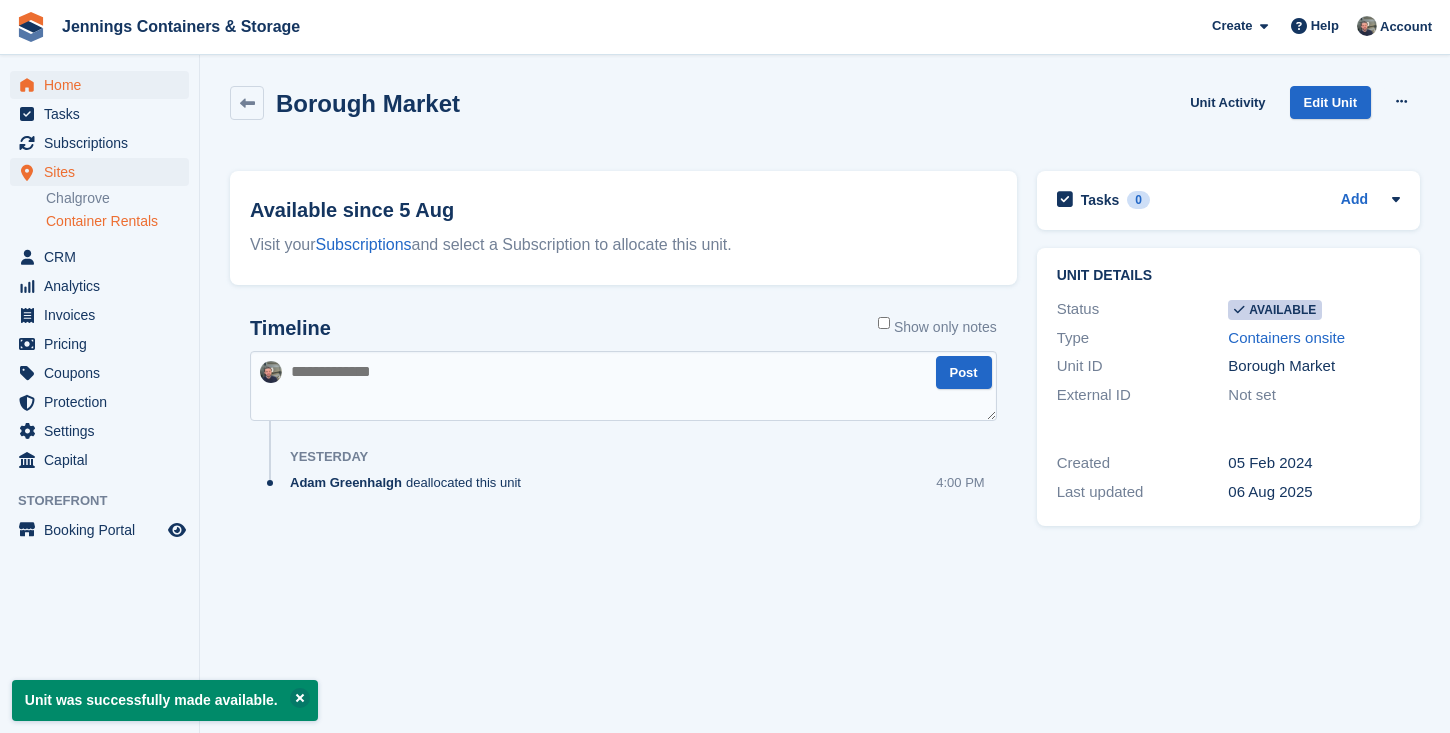 click on "Home" at bounding box center (104, 85) 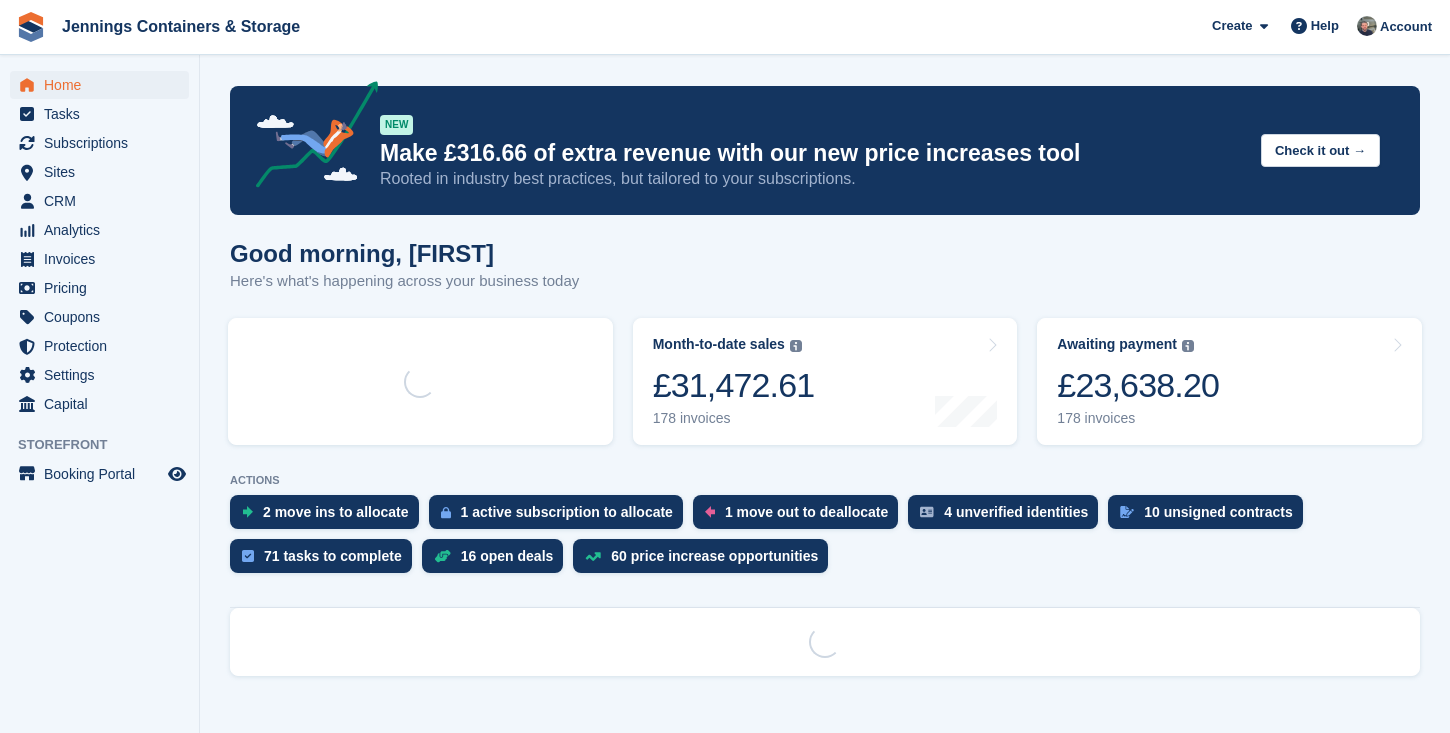 scroll, scrollTop: 0, scrollLeft: 0, axis: both 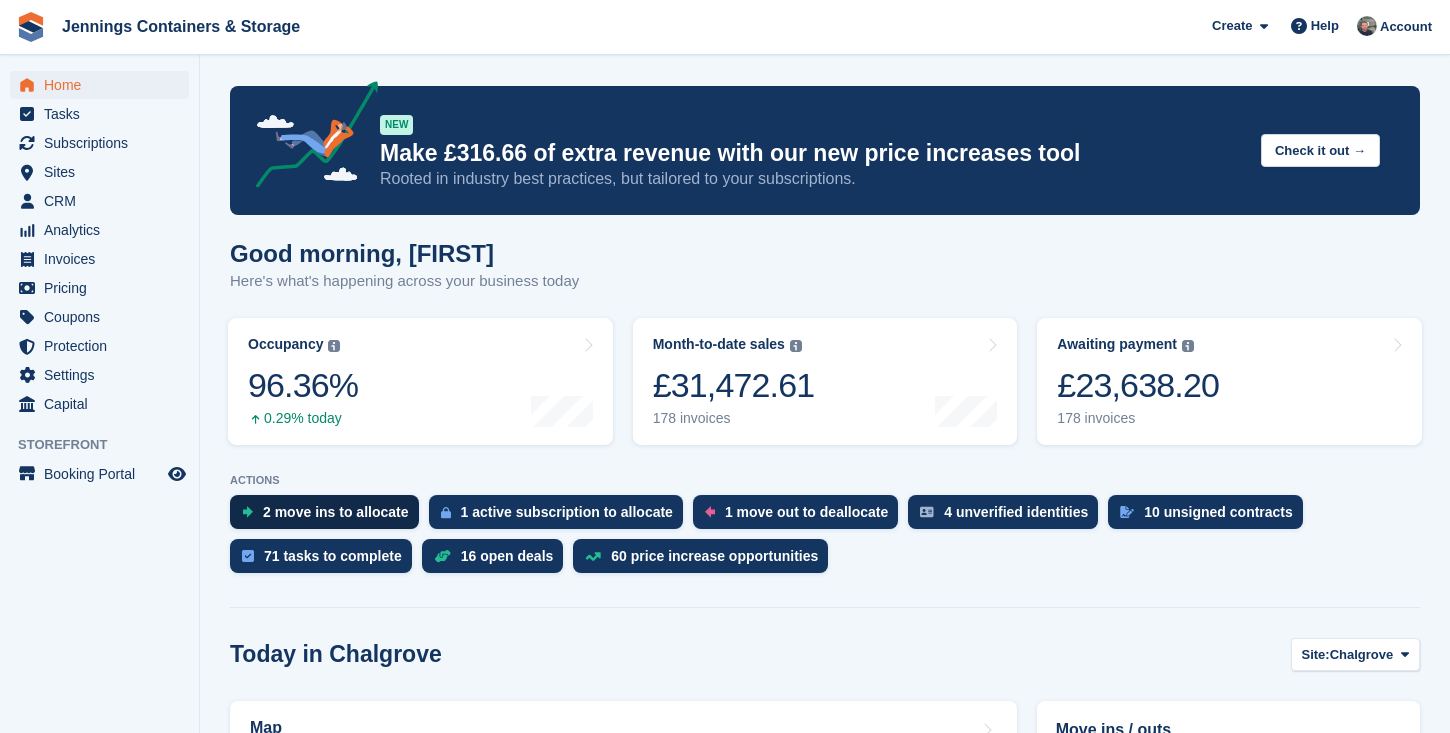 click on "2
move ins to allocate" at bounding box center (336, 512) 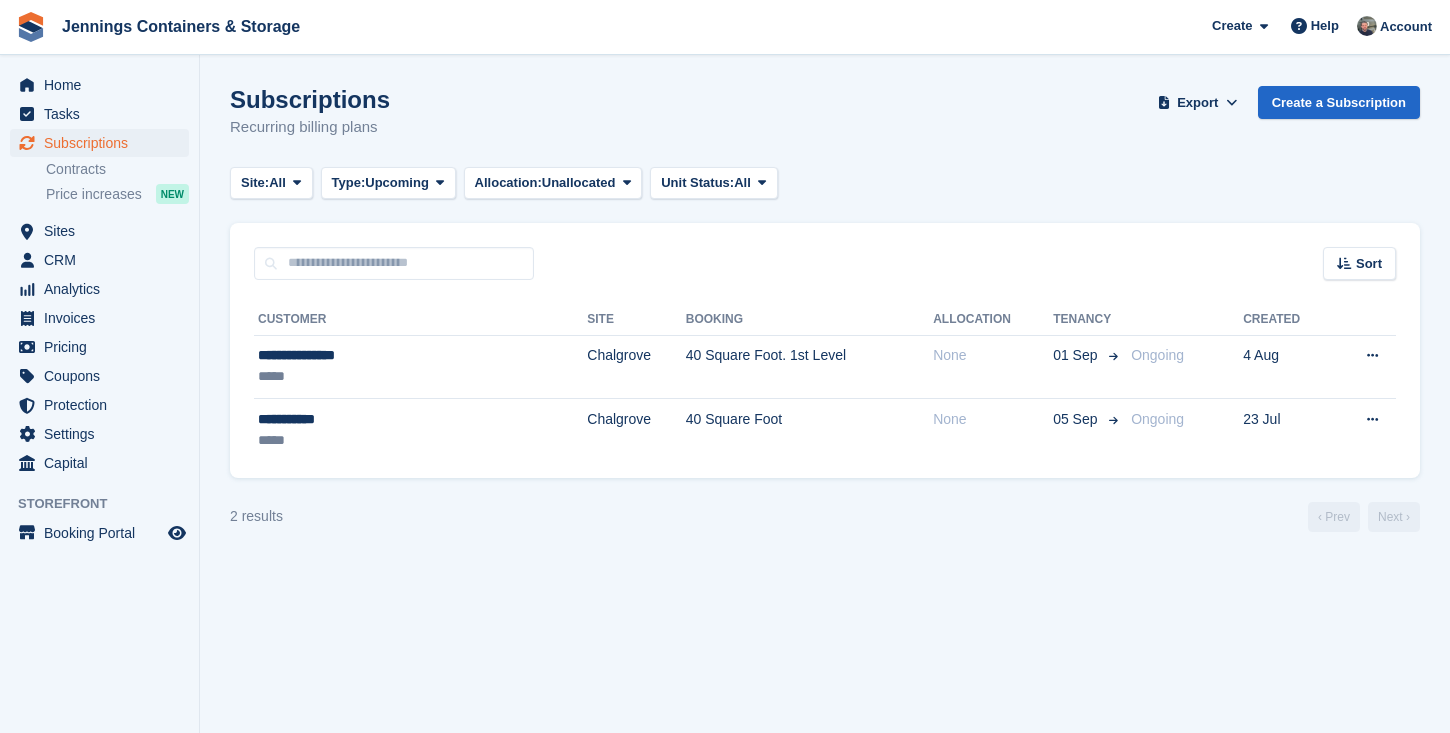 scroll, scrollTop: 0, scrollLeft: 0, axis: both 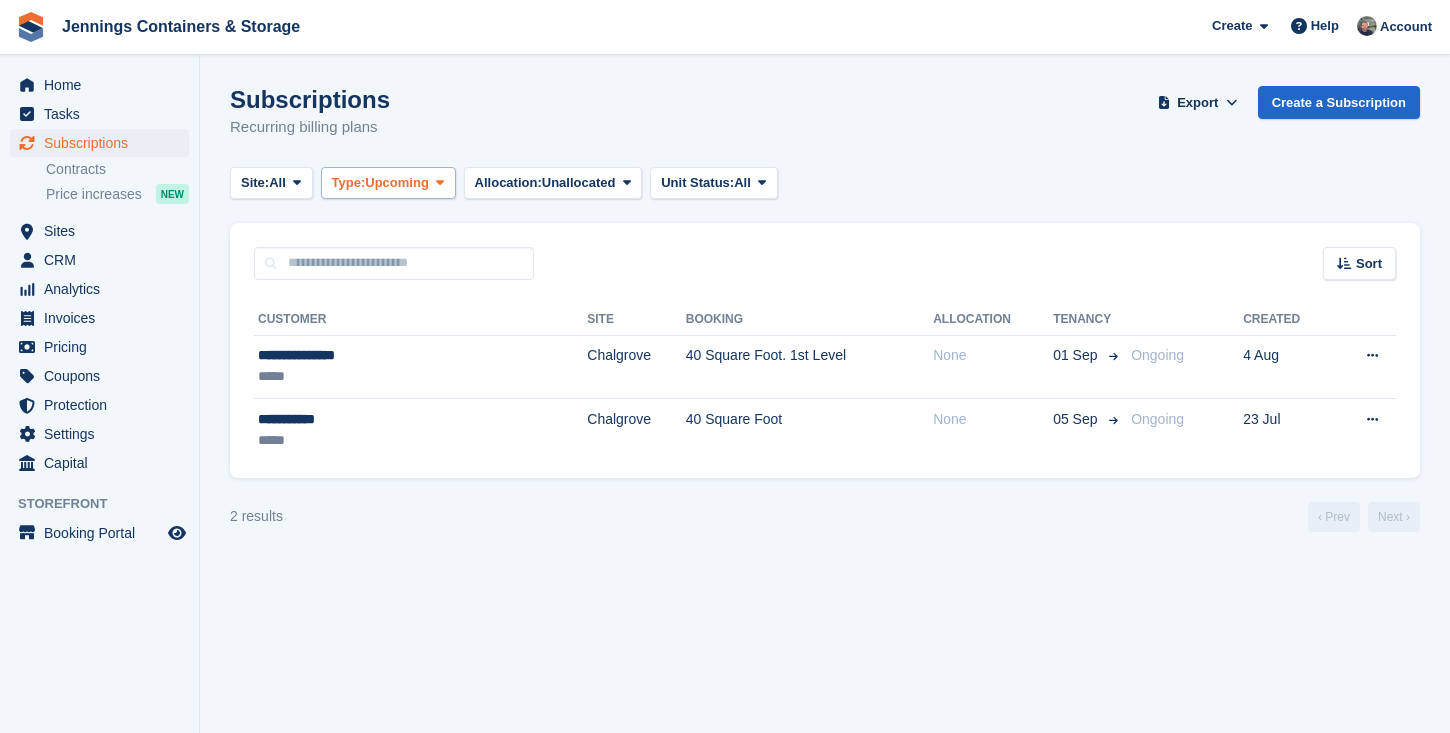 click on "Upcoming" at bounding box center (397, 183) 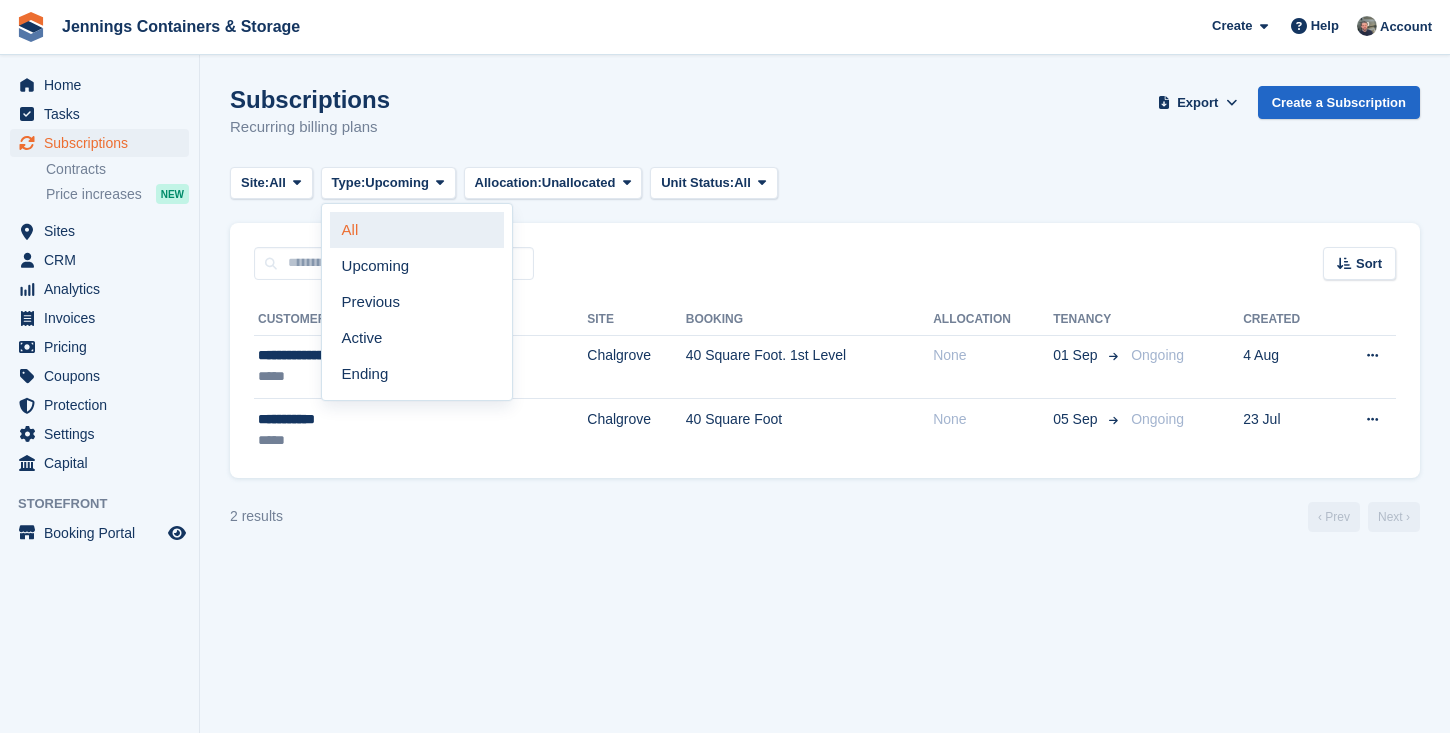 click on "All" at bounding box center [417, 230] 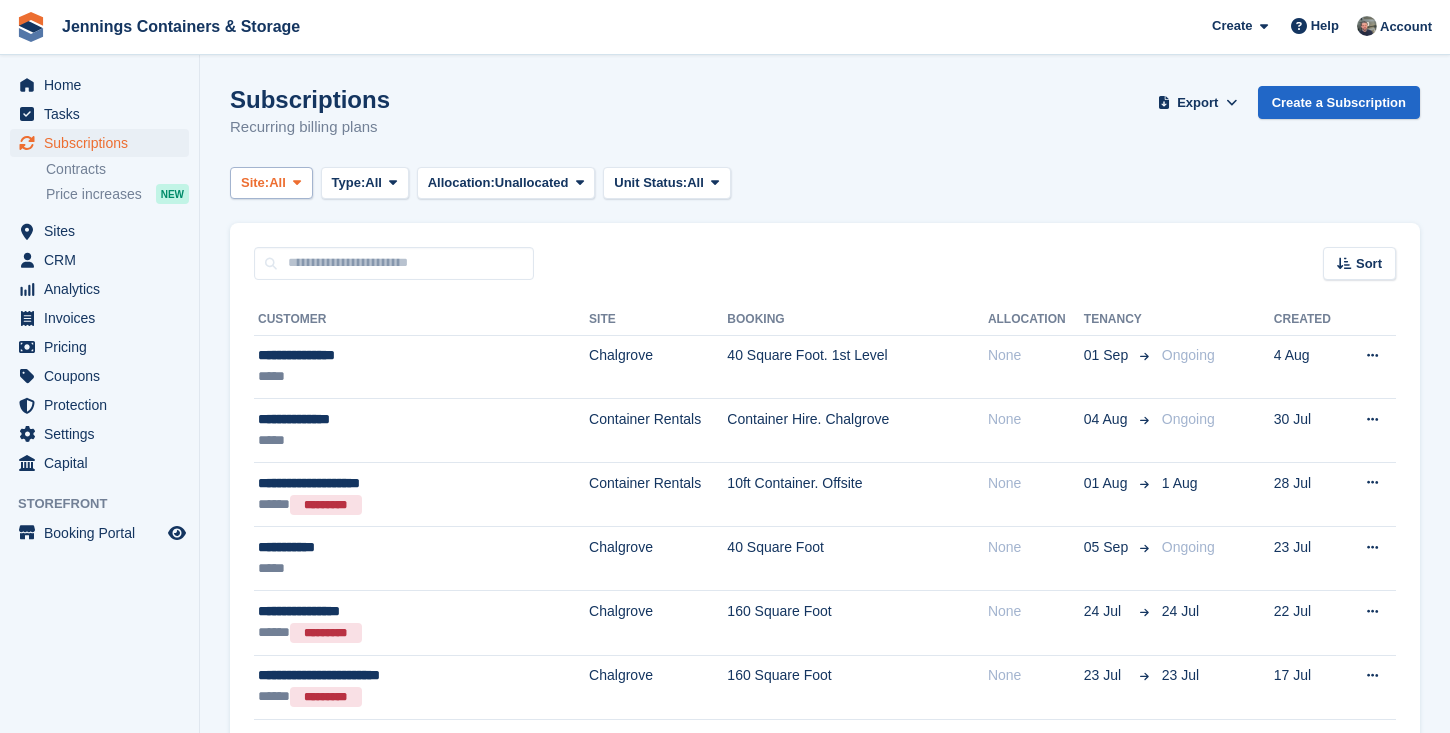 click at bounding box center (297, 183) 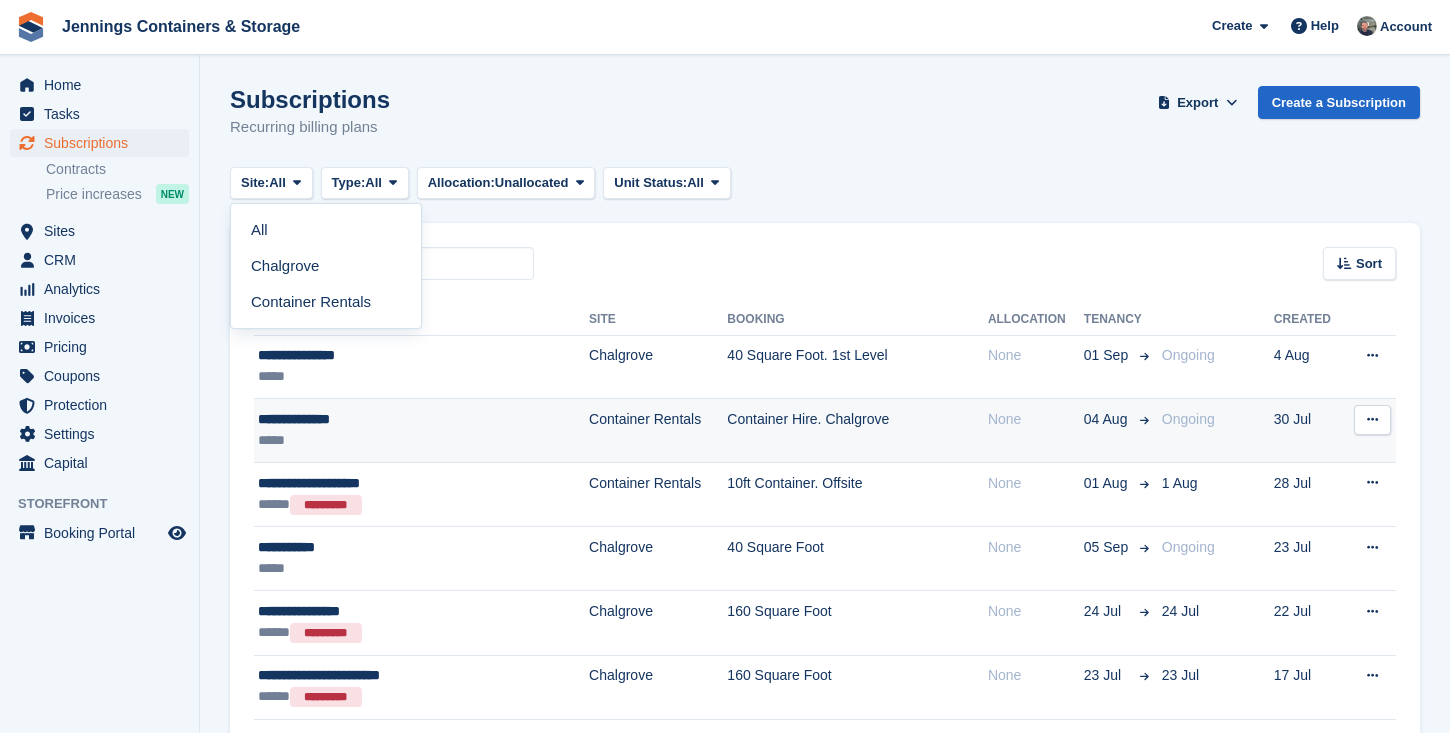 click on "**********" at bounding box center [392, 419] 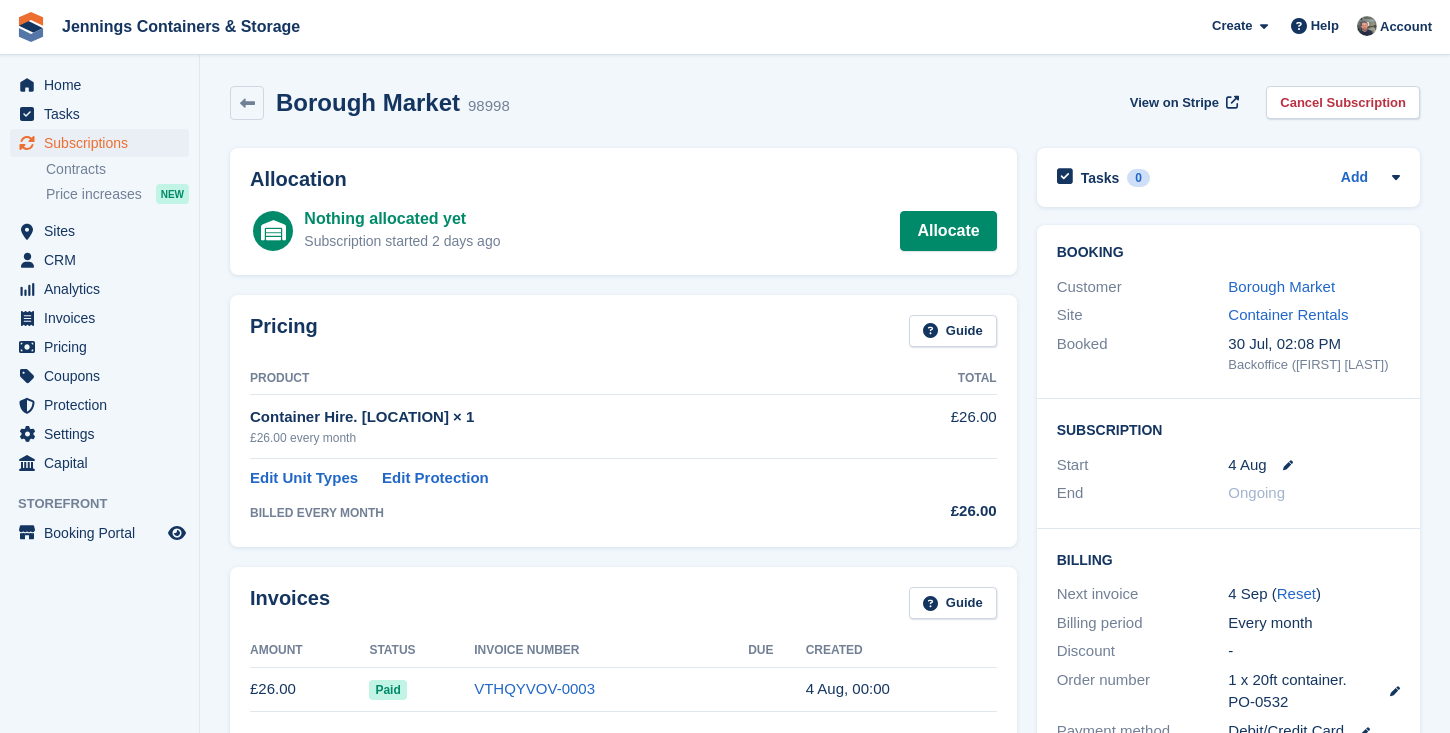 scroll, scrollTop: 0, scrollLeft: 0, axis: both 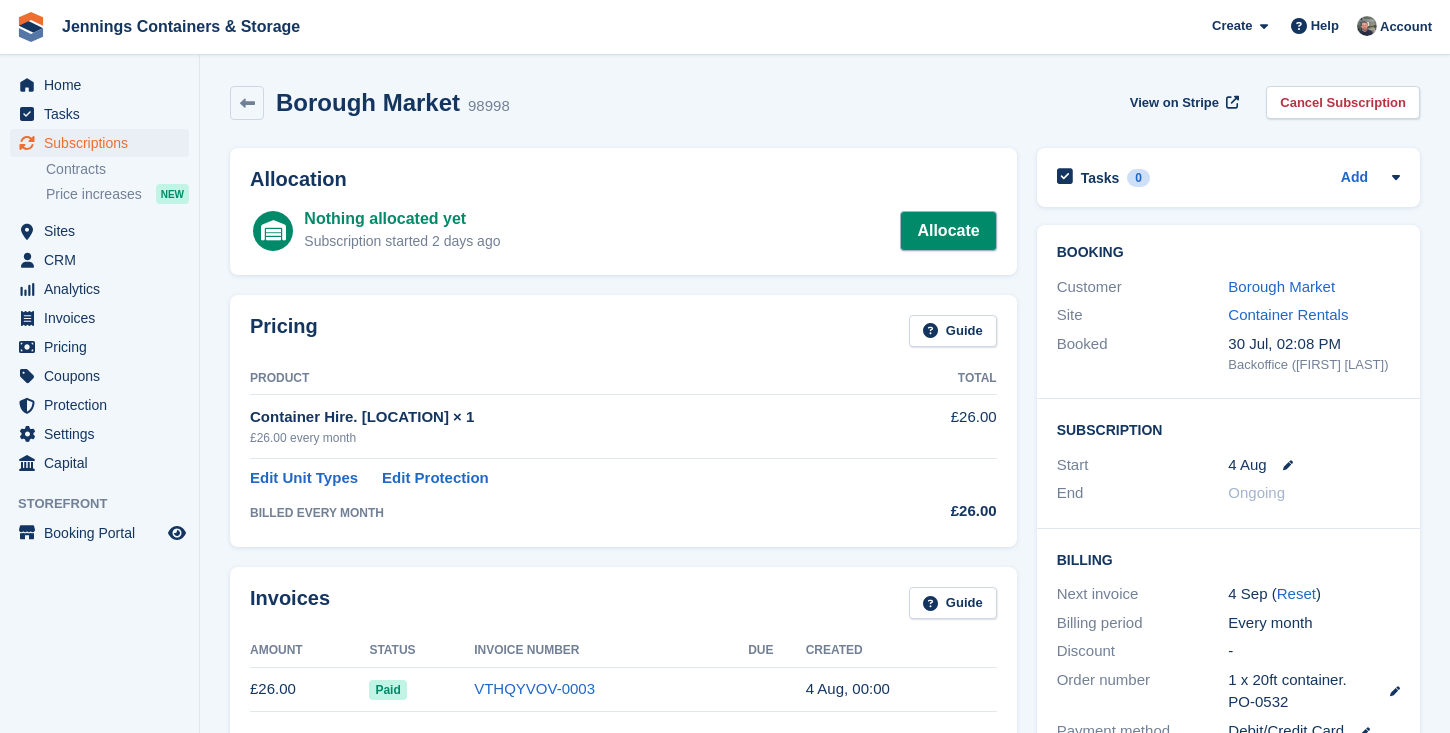 click on "Allocate" at bounding box center [948, 231] 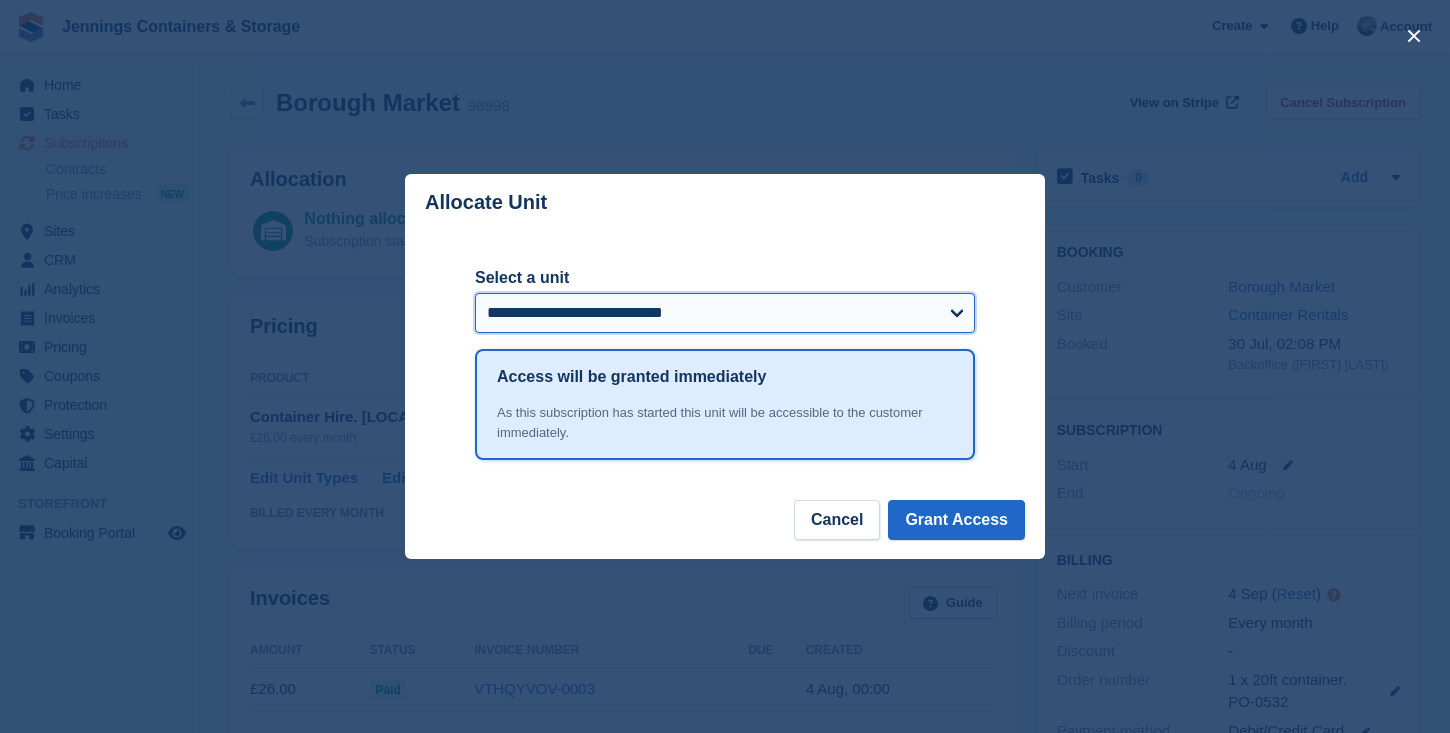 select on "*****" 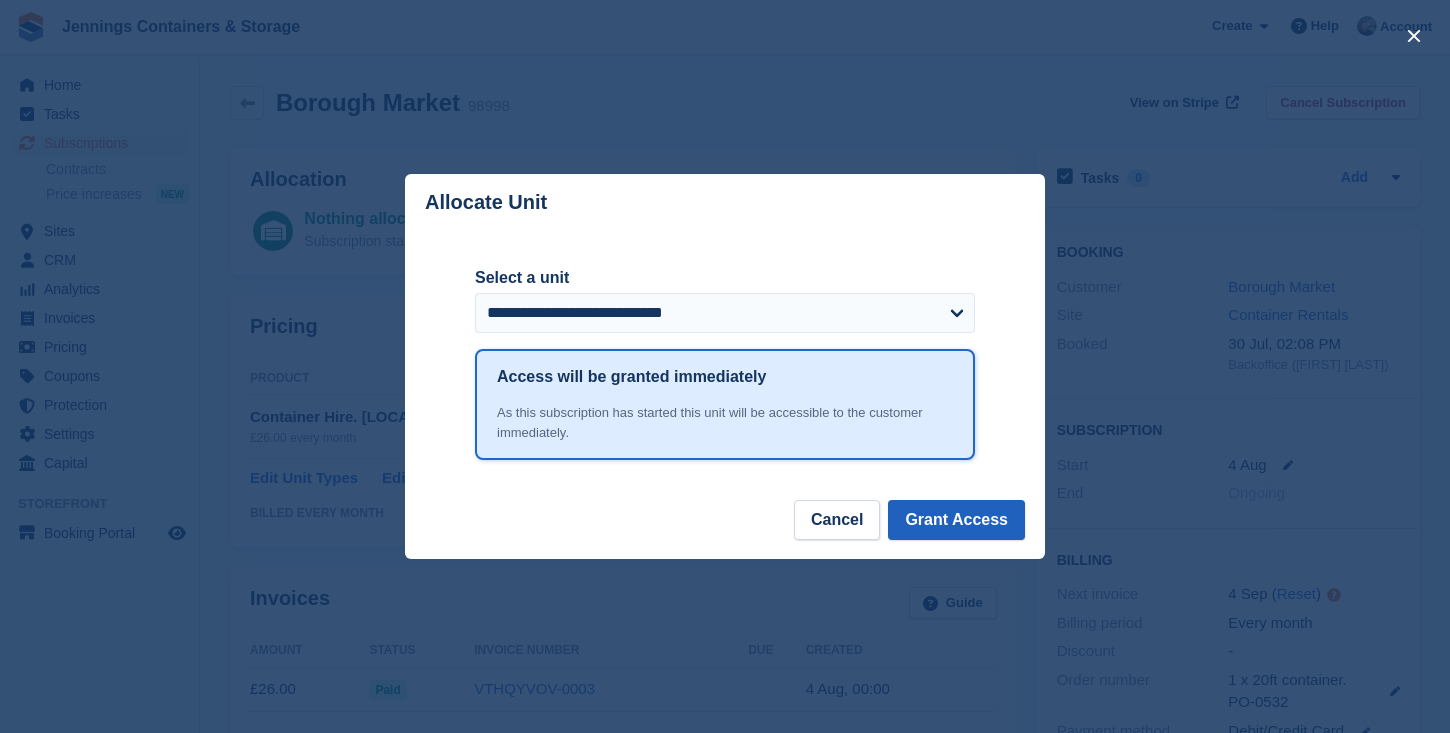 click on "Grant Access" at bounding box center [956, 520] 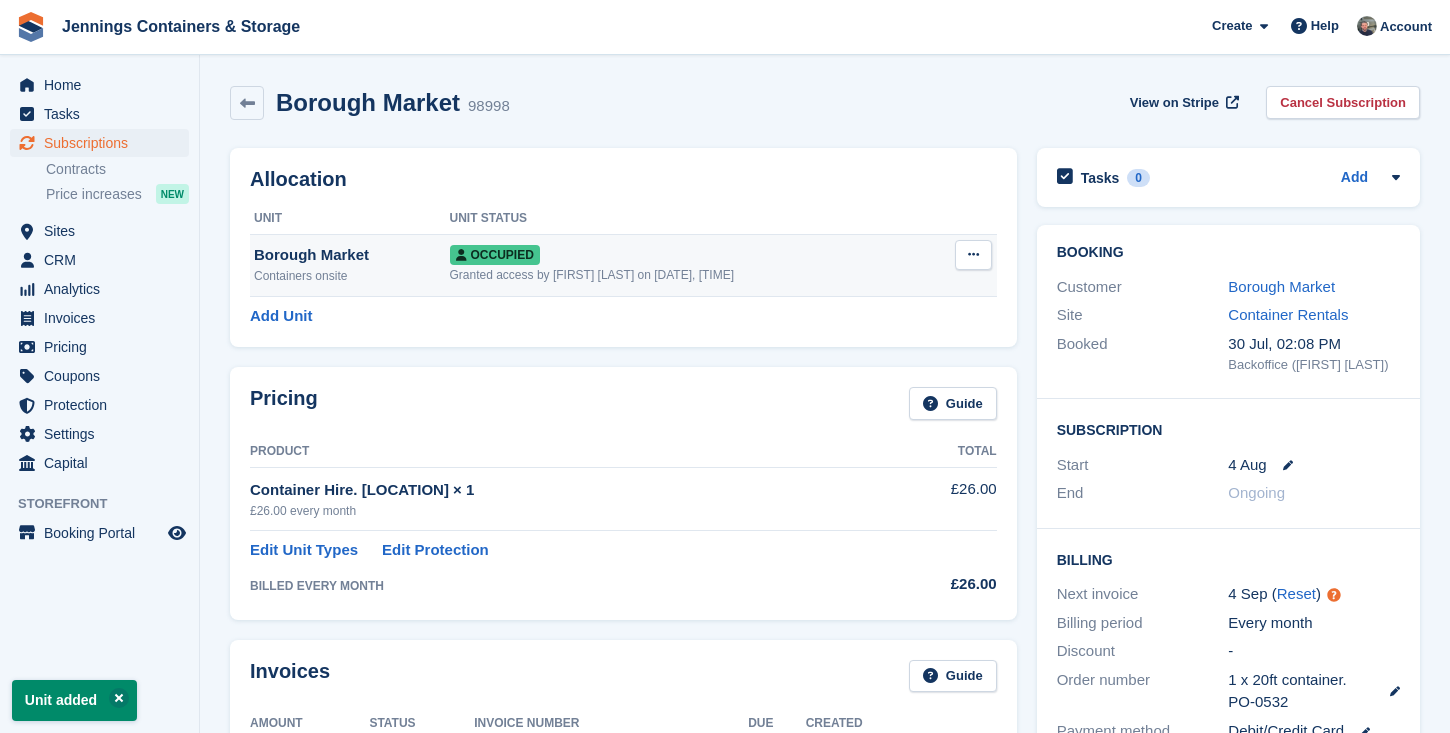 click at bounding box center (973, 255) 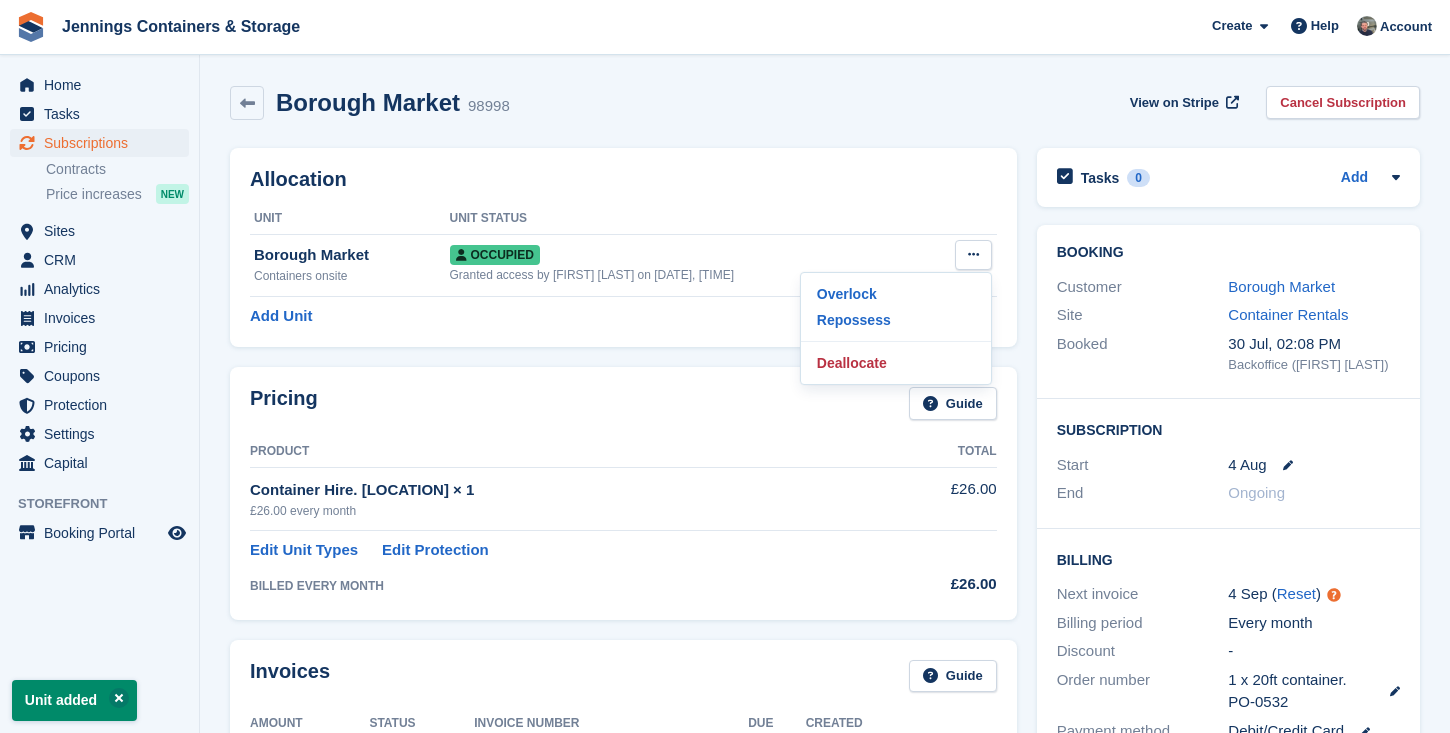 click on "Allocation
Unit
Unit Status
Borough Market
Containers onsite
Occupied
Granted access by Adam Greenhalgh on 6th Aug,   7:45 AM
Overlock
Repossess
Deallocate
Add Unit" at bounding box center [623, 247] 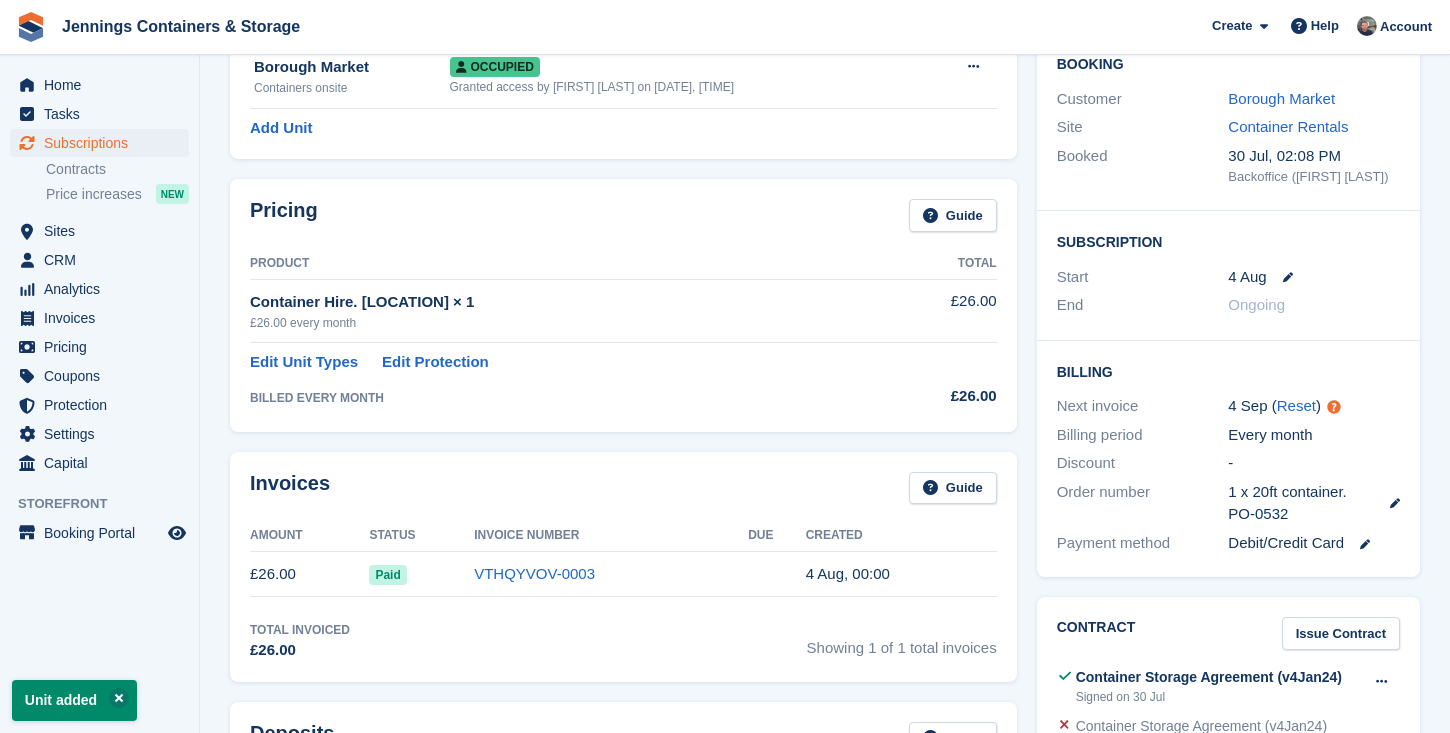 scroll, scrollTop: 417, scrollLeft: 0, axis: vertical 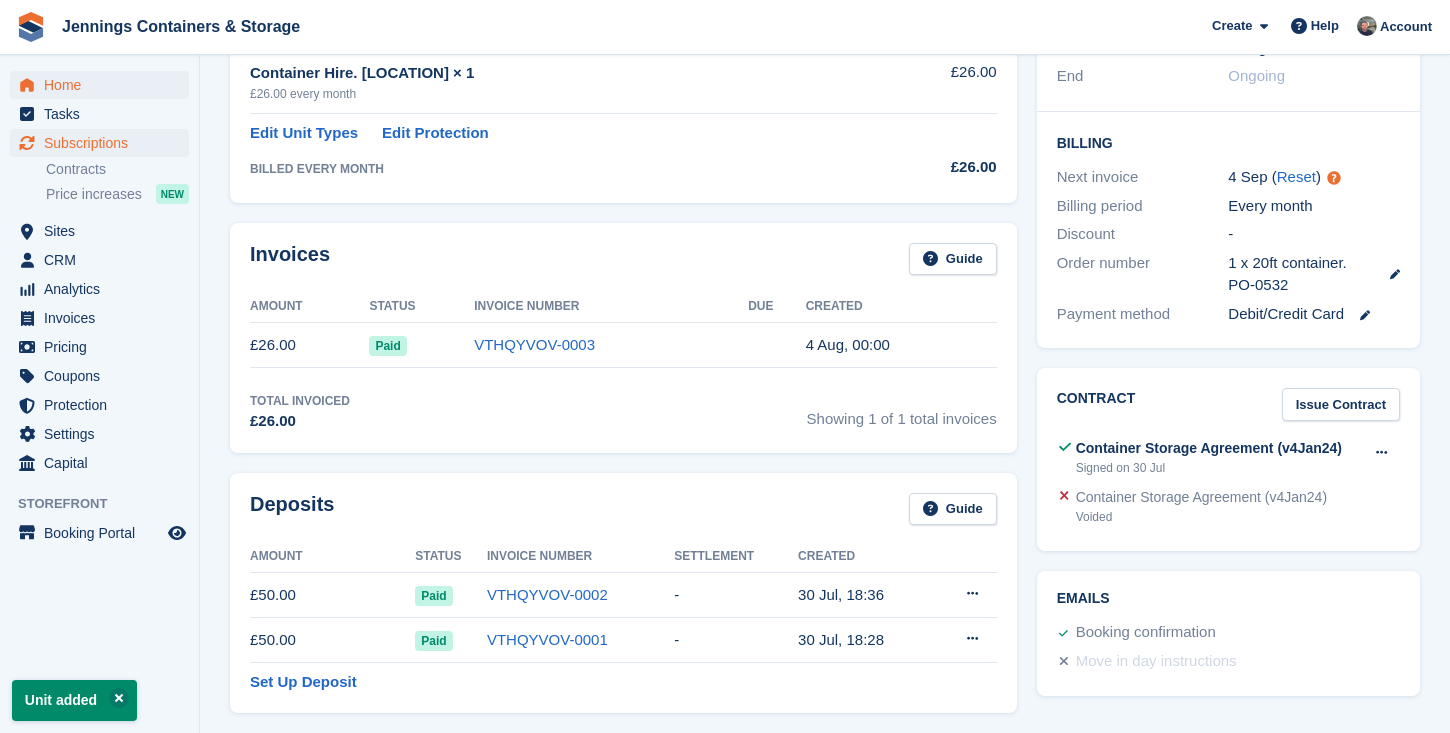 click on "Home" at bounding box center [104, 85] 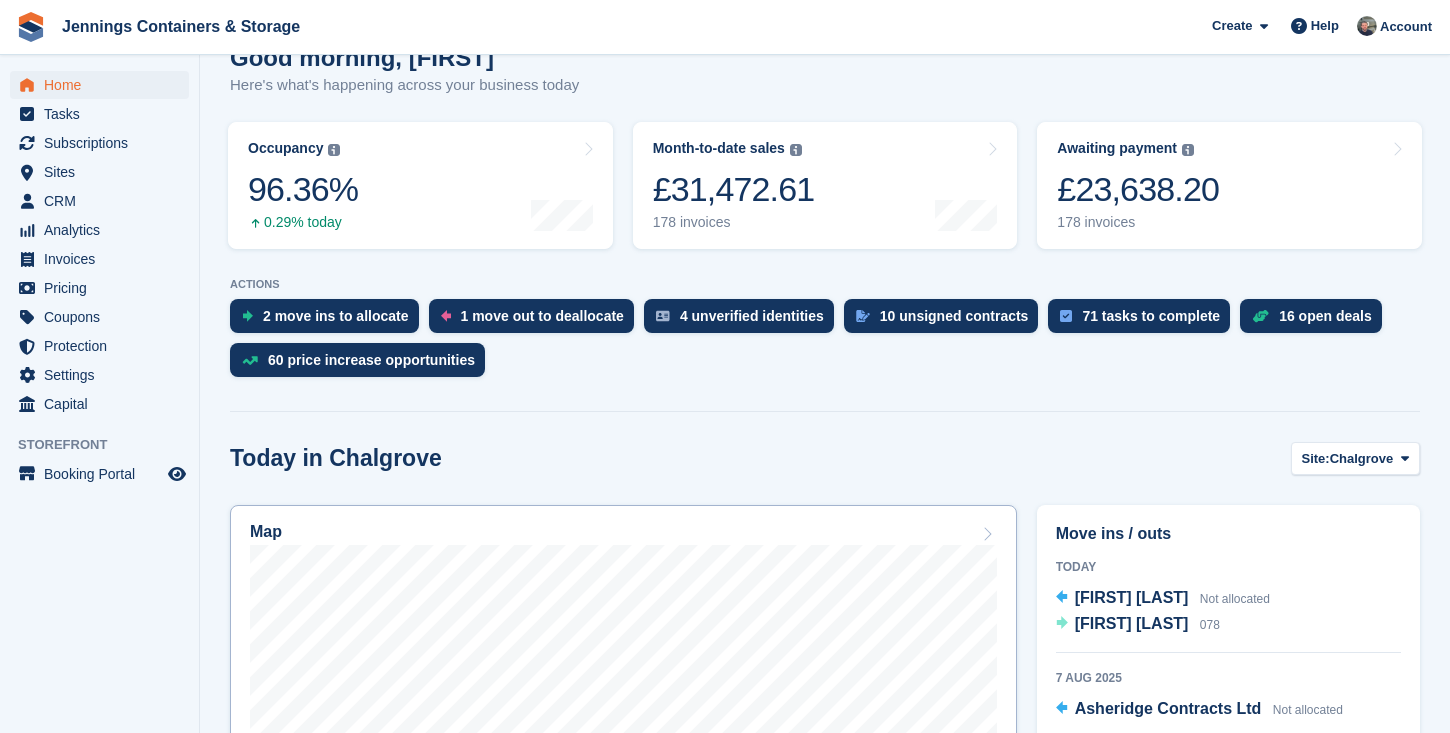 scroll, scrollTop: 262, scrollLeft: 0, axis: vertical 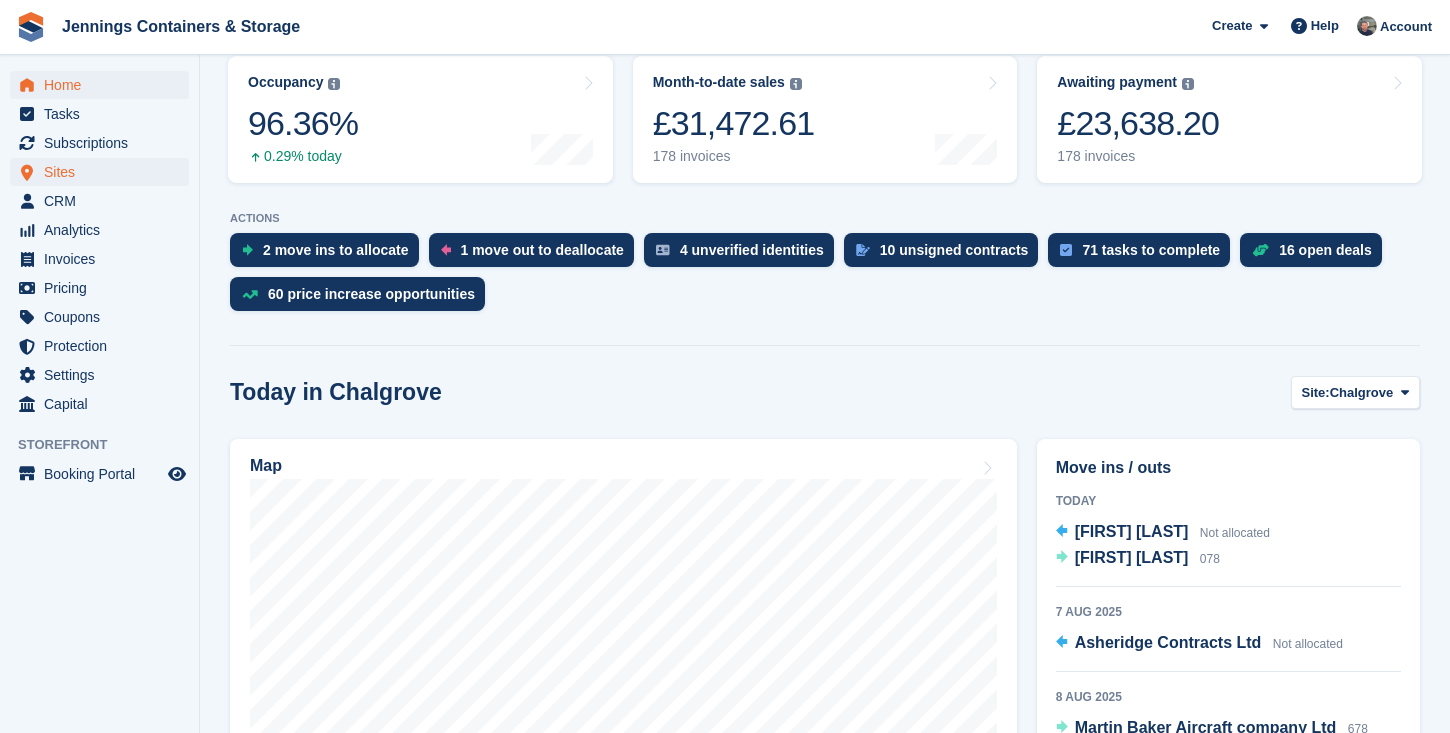 click on "Sites" at bounding box center (104, 172) 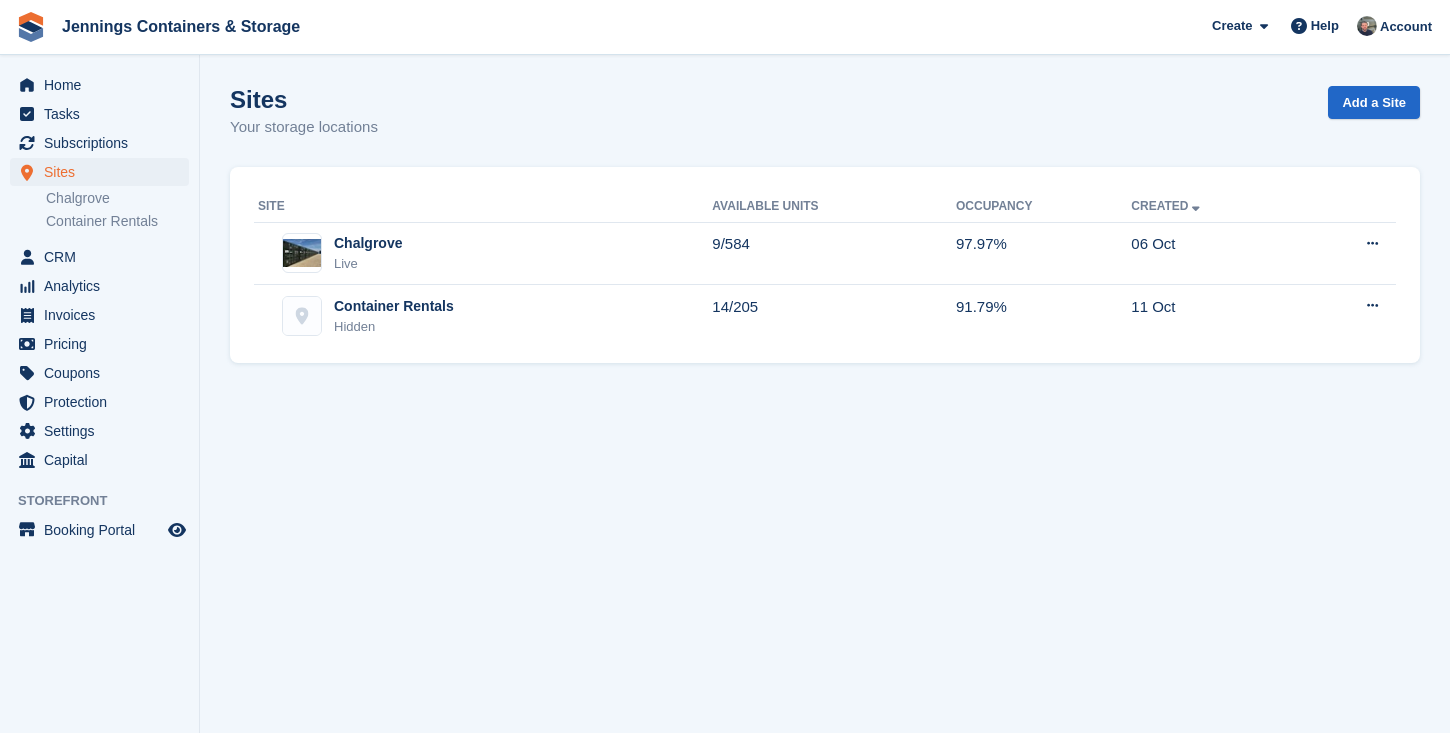 scroll, scrollTop: 0, scrollLeft: 0, axis: both 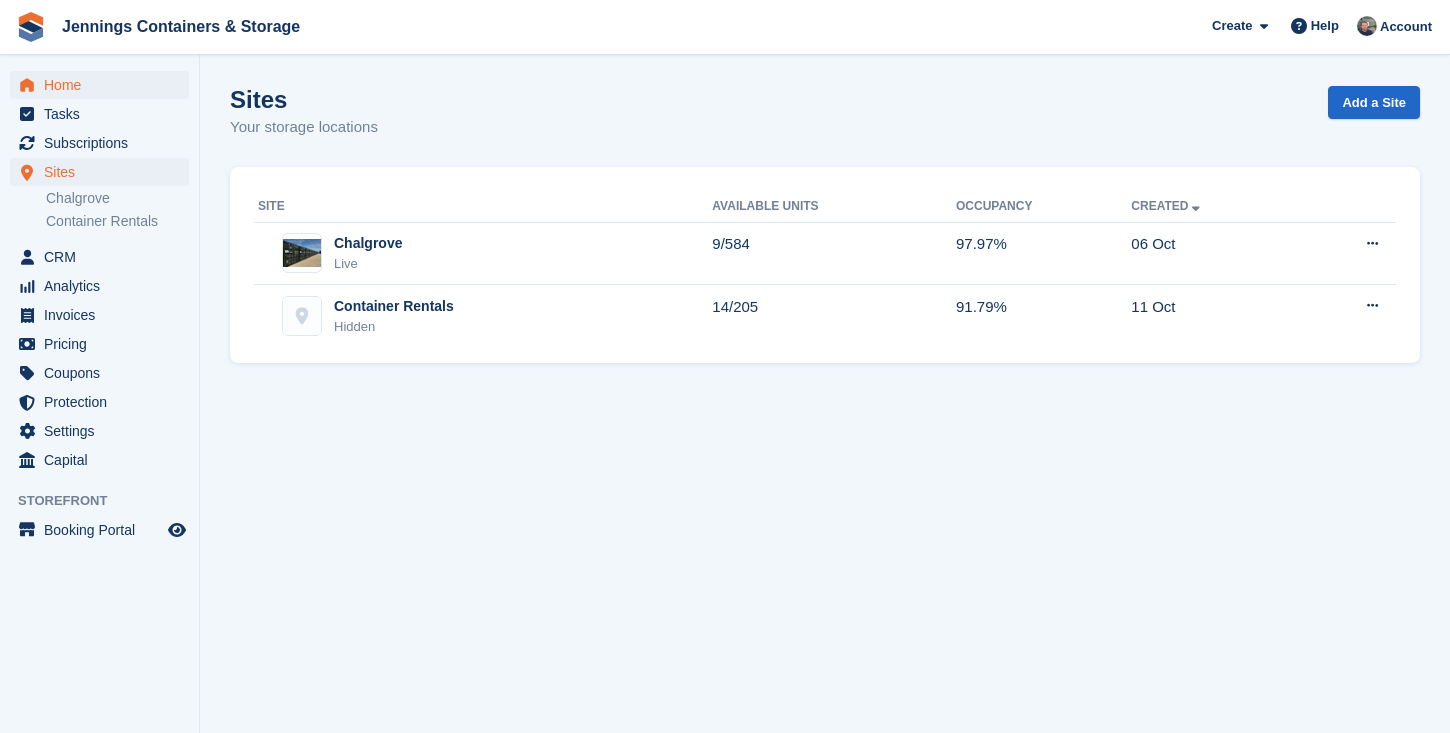 click on "Home" at bounding box center [104, 85] 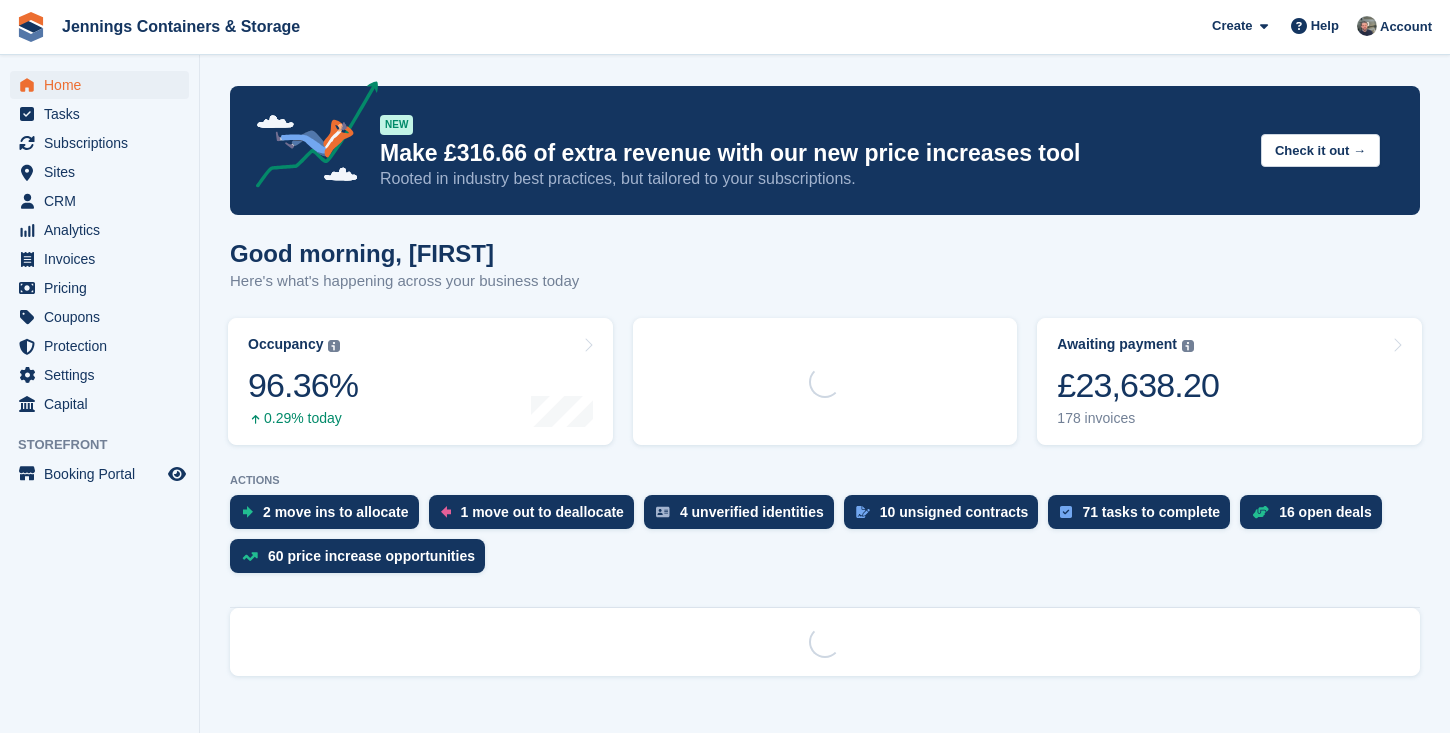 scroll, scrollTop: 0, scrollLeft: 0, axis: both 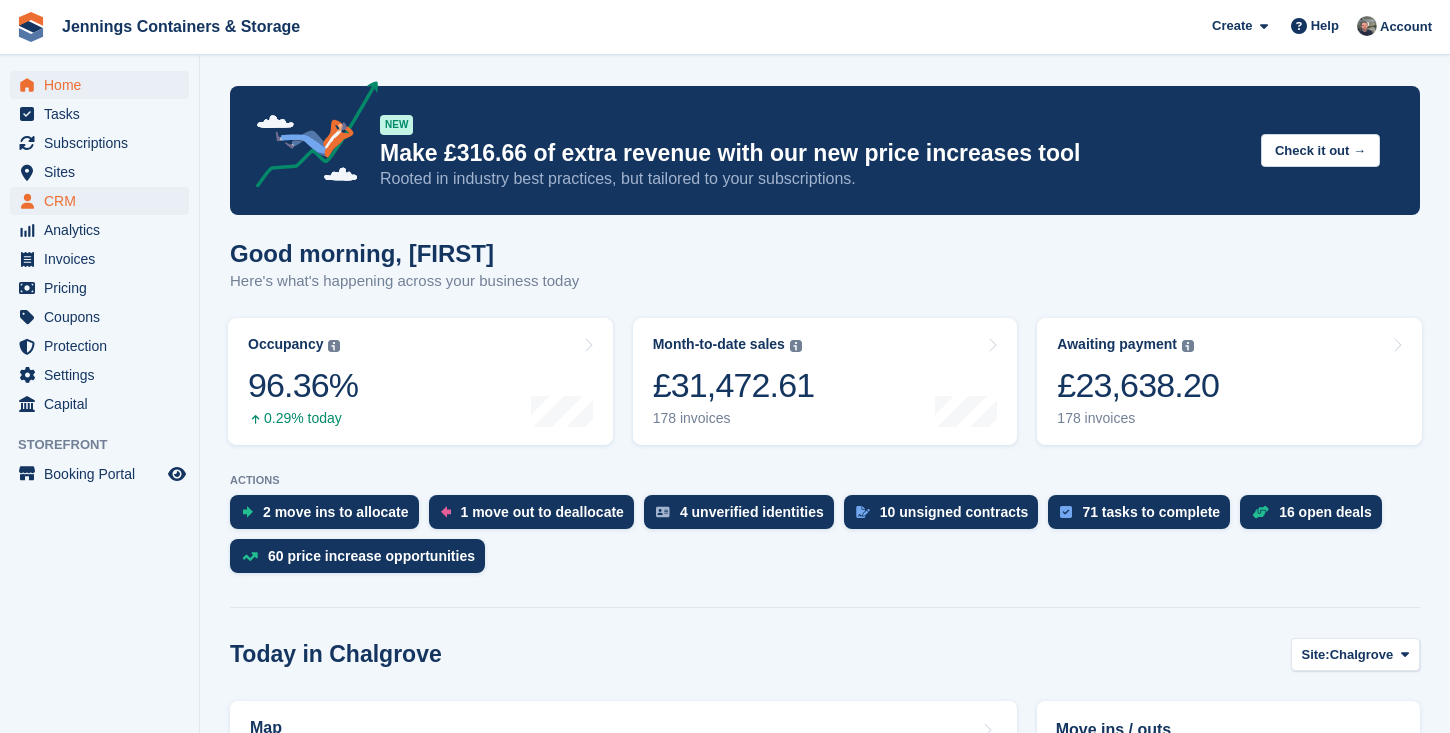 click on "CRM" at bounding box center (104, 201) 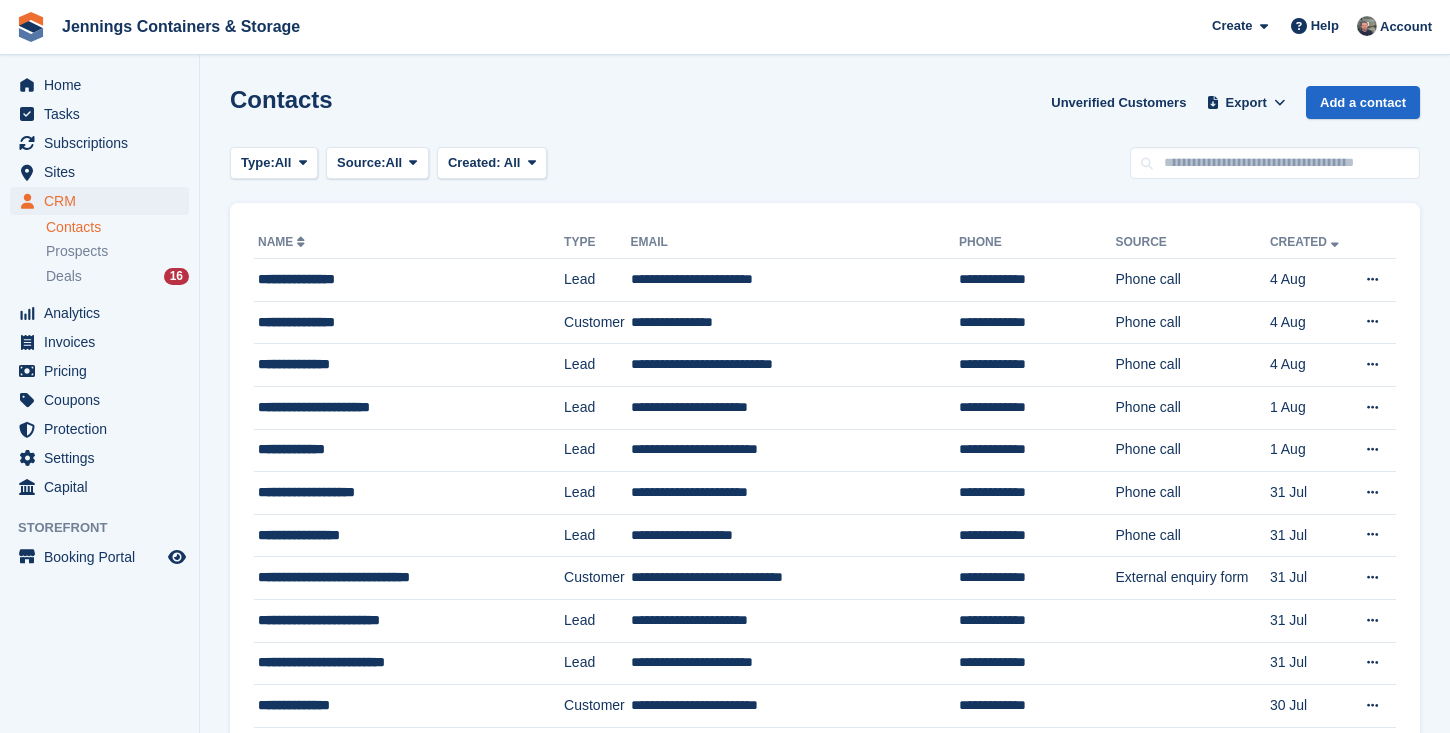 scroll, scrollTop: 0, scrollLeft: 0, axis: both 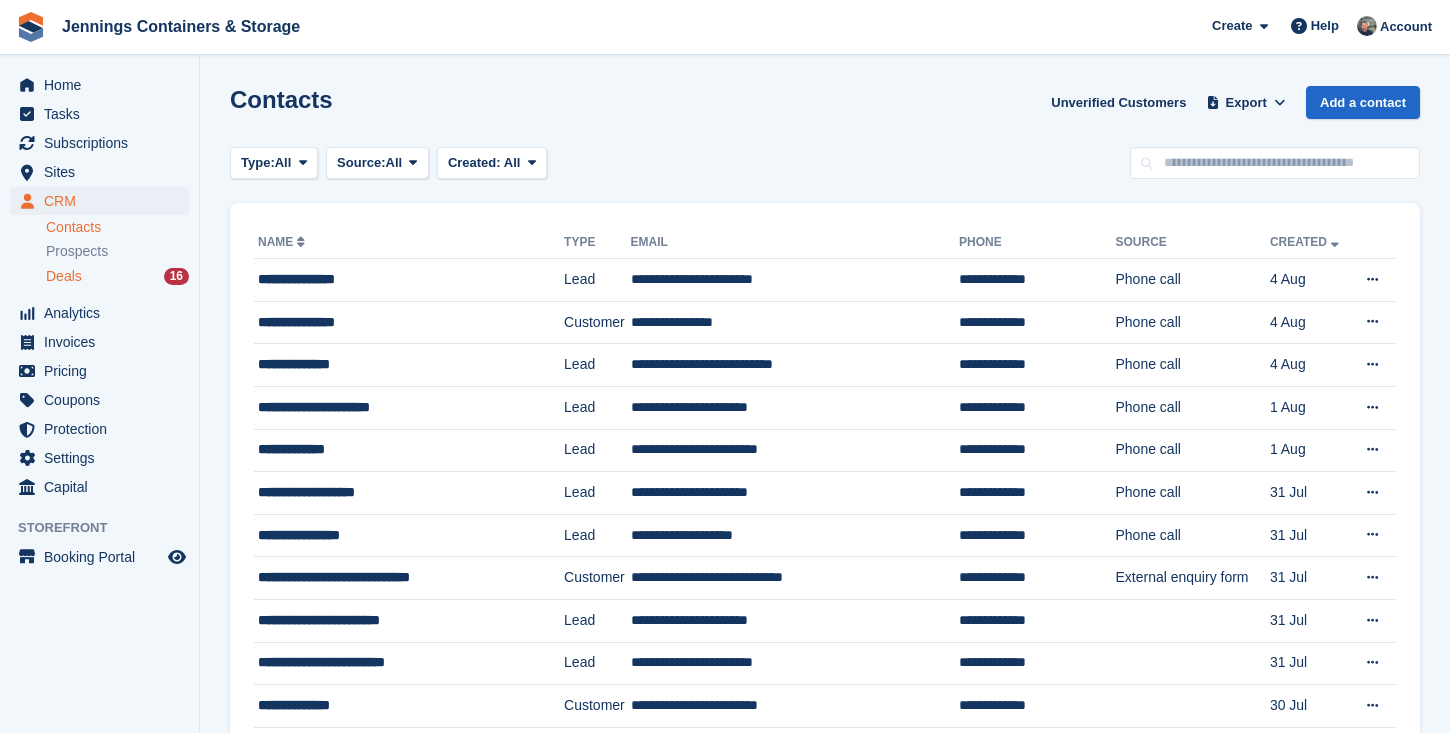 click on "Deals
16" at bounding box center (117, 276) 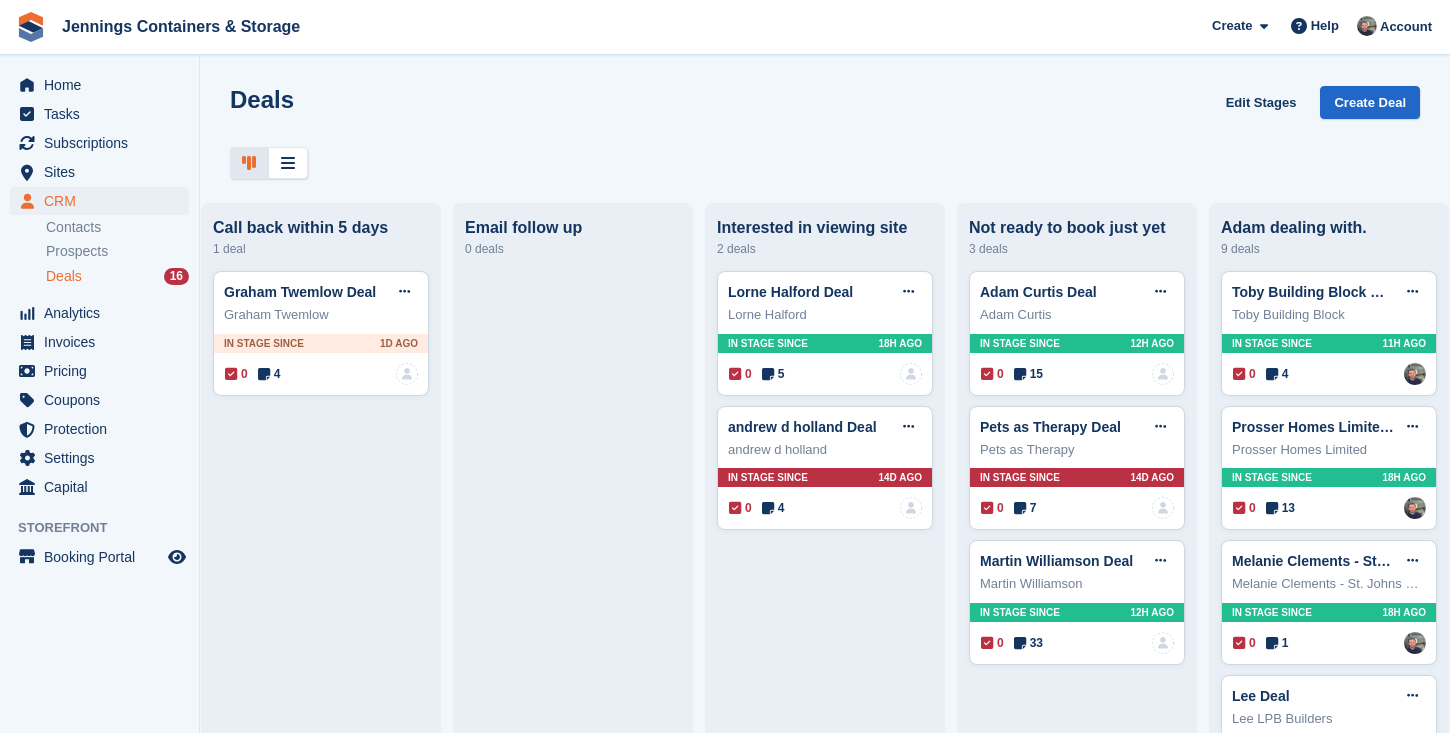 scroll, scrollTop: 0, scrollLeft: 532, axis: horizontal 